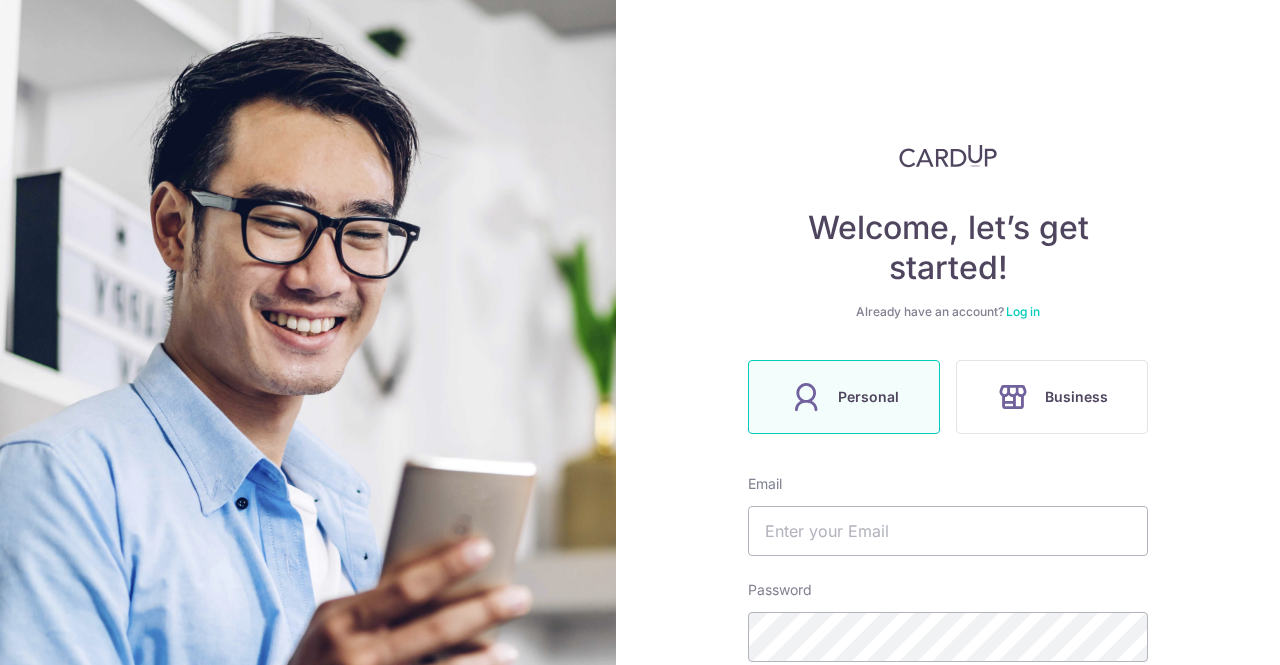 scroll, scrollTop: 0, scrollLeft: 0, axis: both 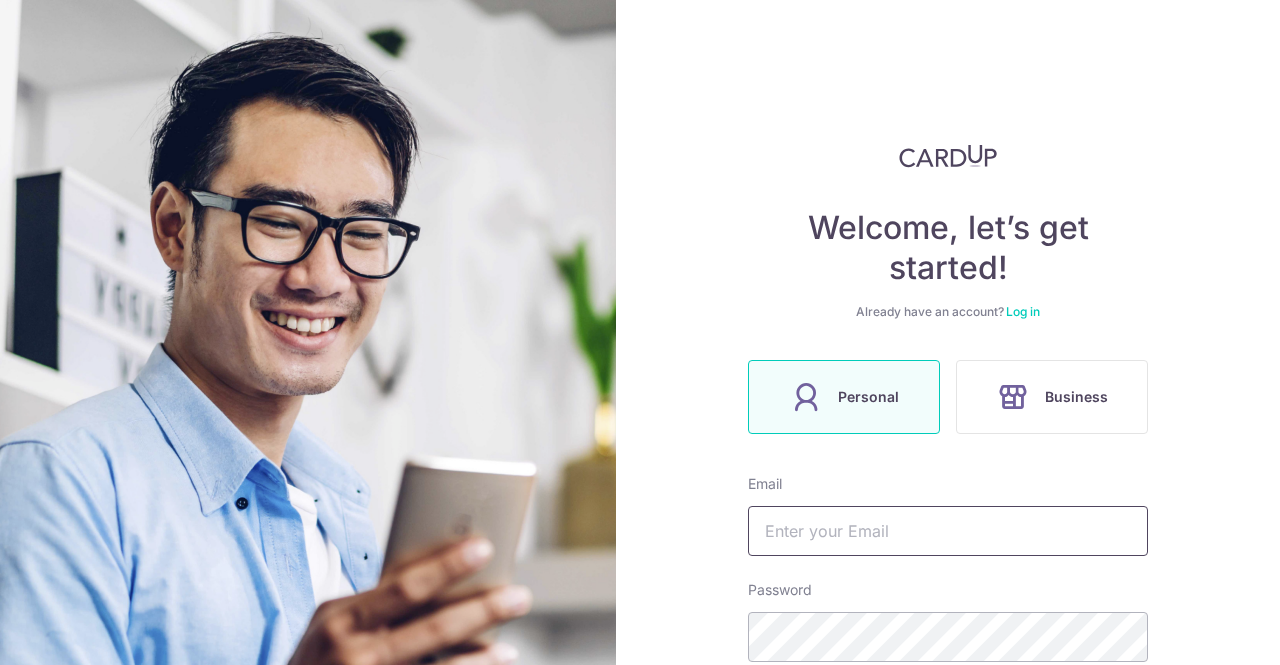 click at bounding box center [948, 531] 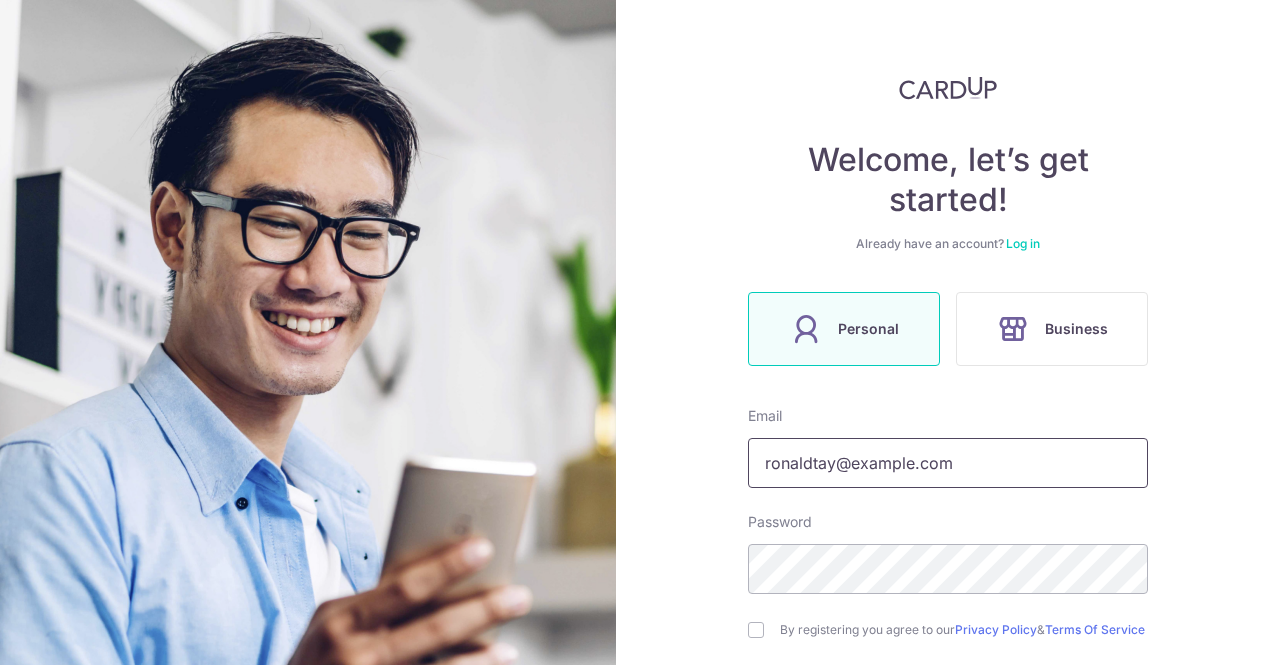 scroll, scrollTop: 100, scrollLeft: 0, axis: vertical 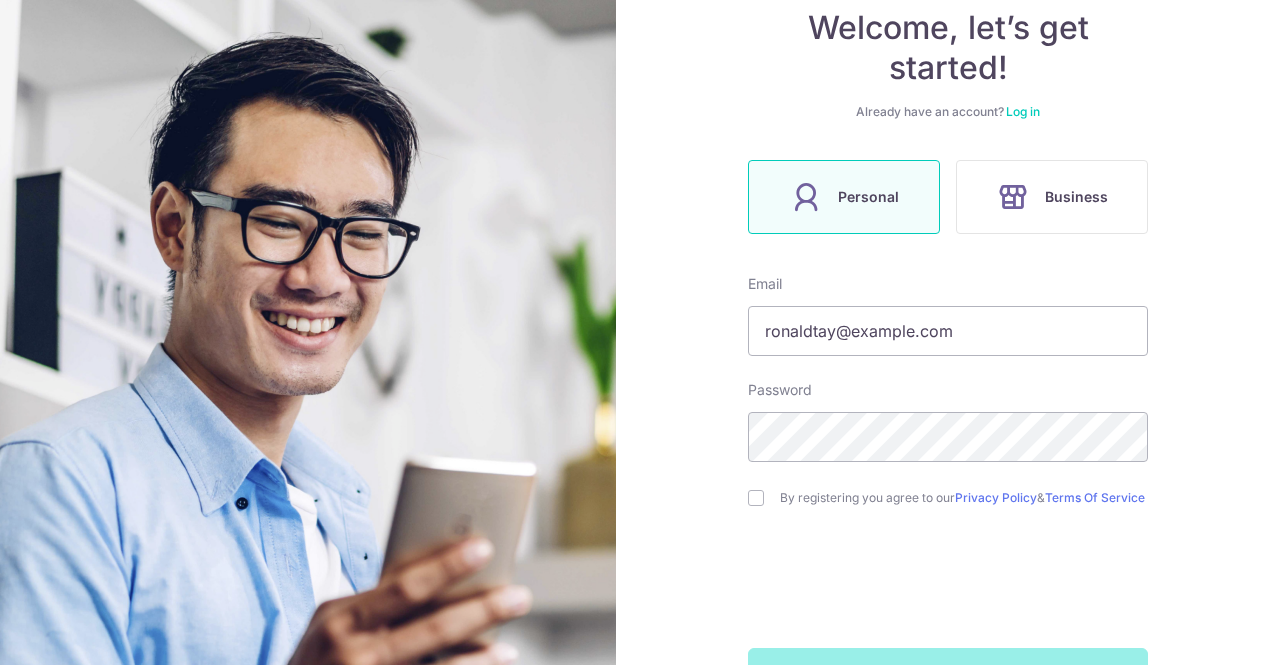click on "By registering you agree to our
Privacy Policy
&  Terms Of Service" at bounding box center (948, 498) 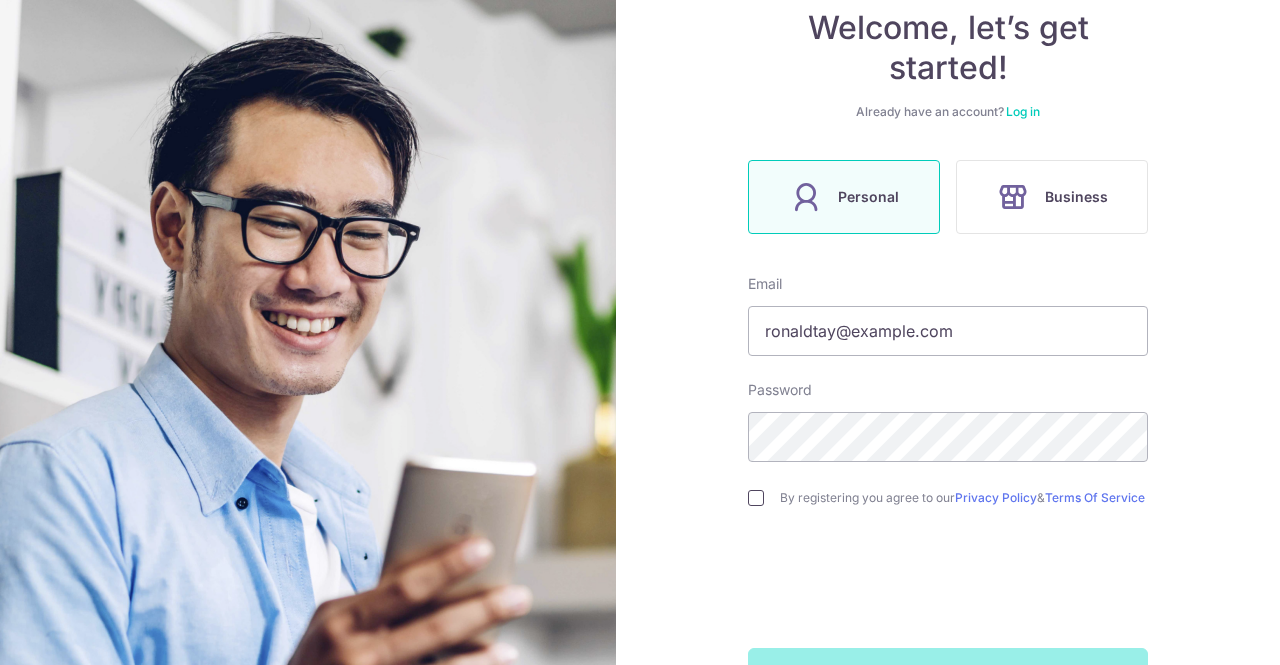 click at bounding box center (756, 498) 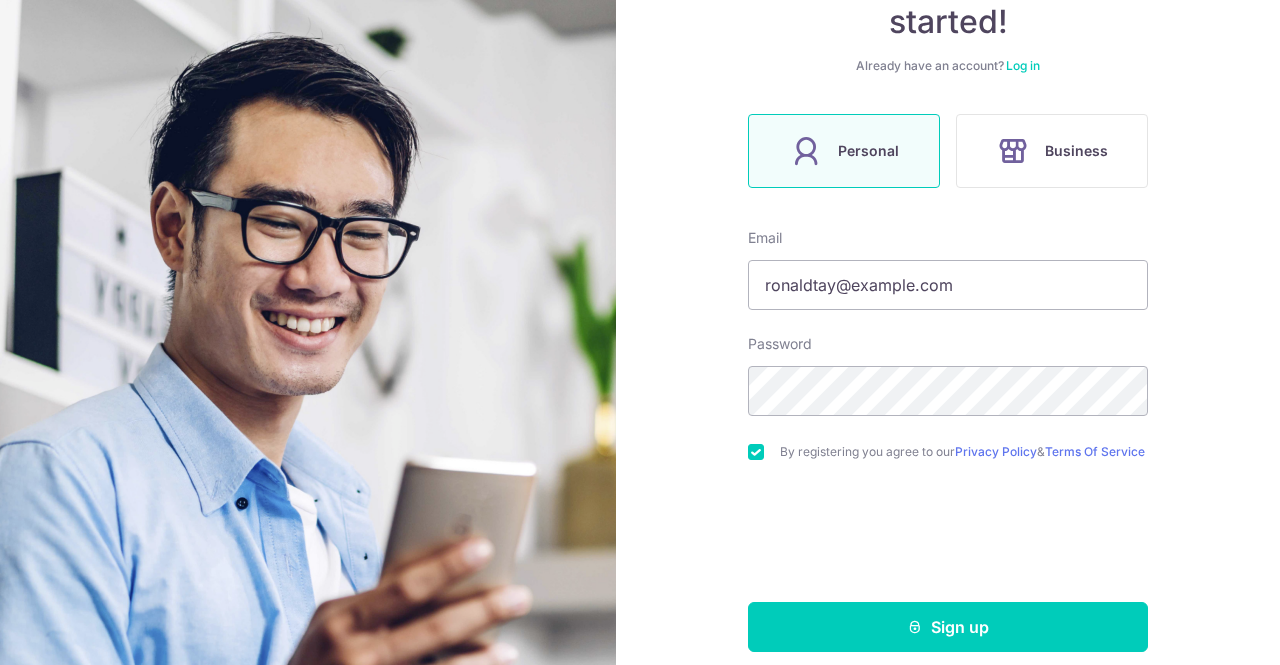 scroll, scrollTop: 271, scrollLeft: 0, axis: vertical 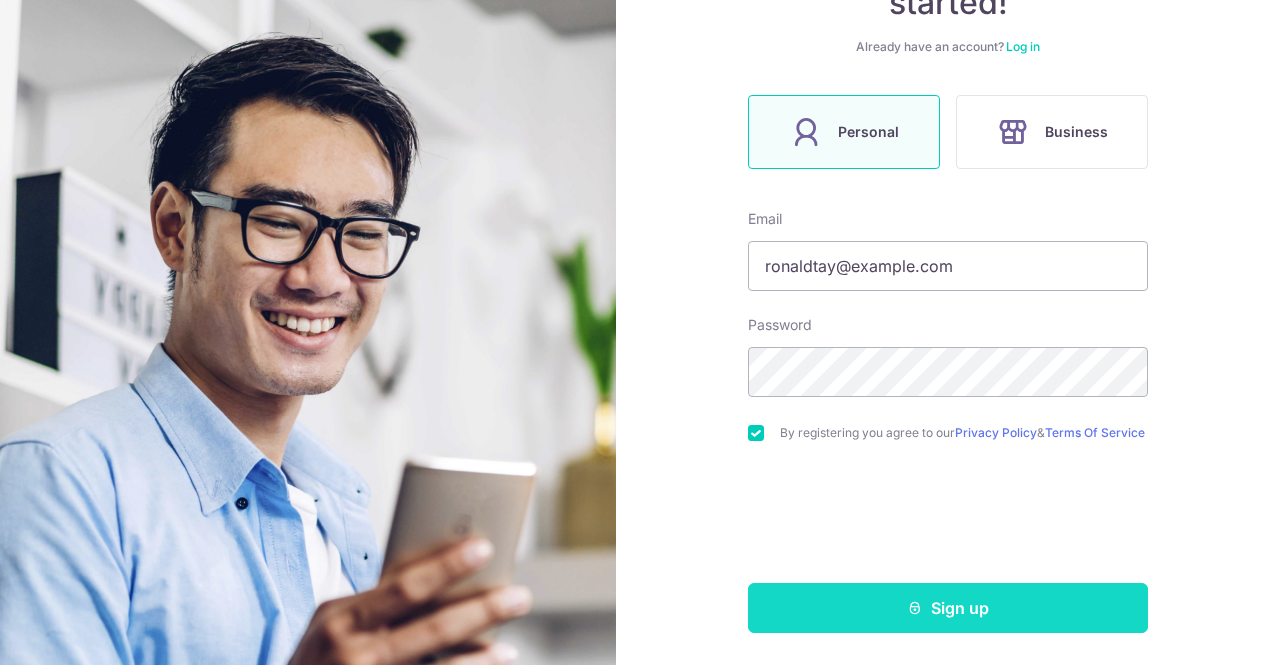 click at bounding box center (915, 608) 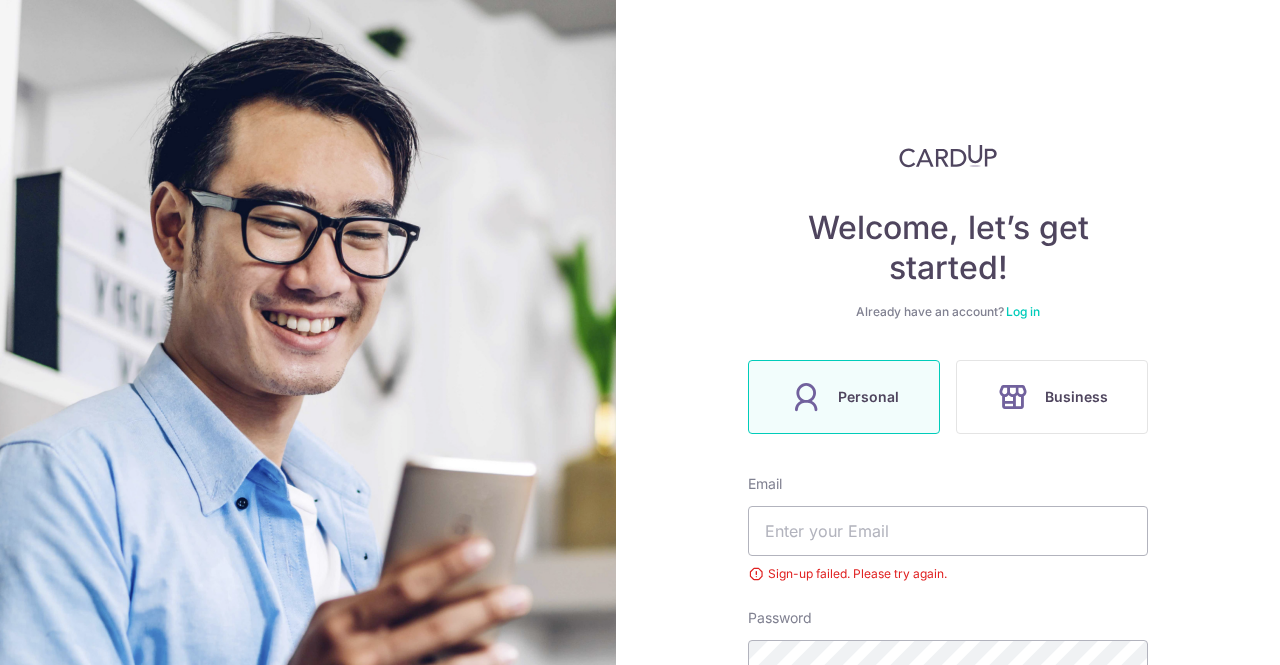 scroll, scrollTop: 0, scrollLeft: 0, axis: both 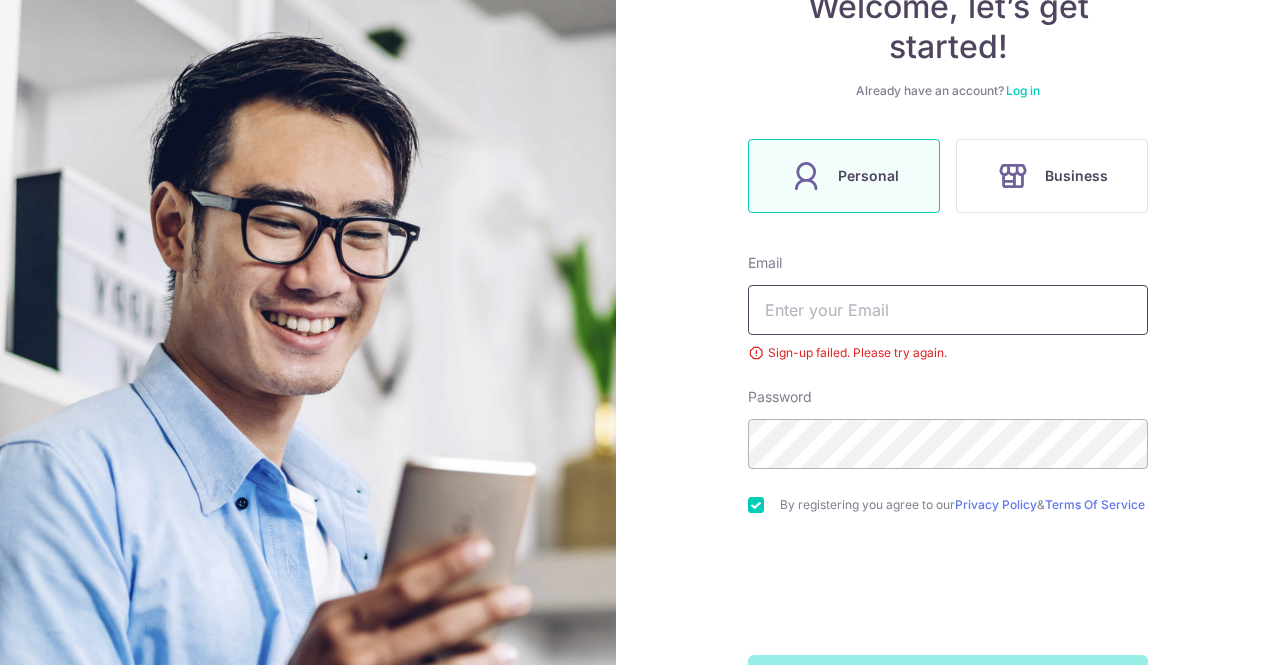 type on "[EMAIL]" 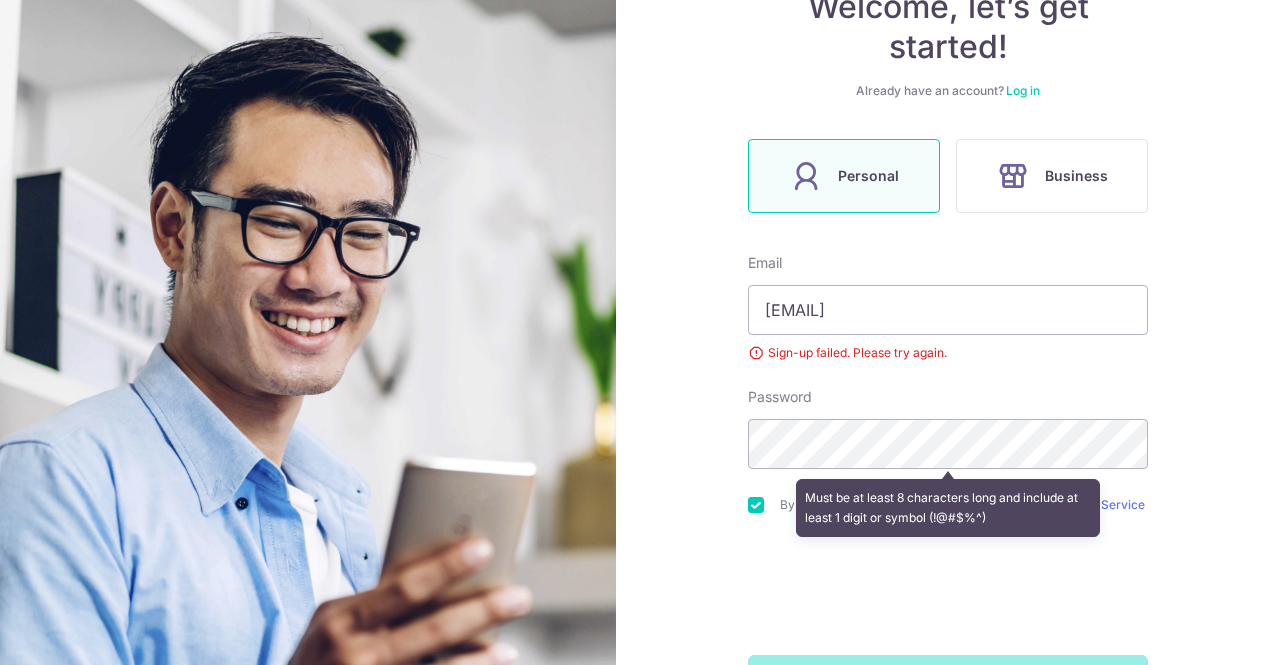 click on "Welcome, let’s get started!
Already have an account?  Log in
Personal
Business
Email
ronaldtay@gmail.com
Sign-up failed. Please try again.
Password
Must be at least 8 characters long and include at least 1 digit or symbol (!@#$%^)
By registering you agree to our
Privacy Policy
&  Terms Of Service
Sign up" at bounding box center (948, 332) 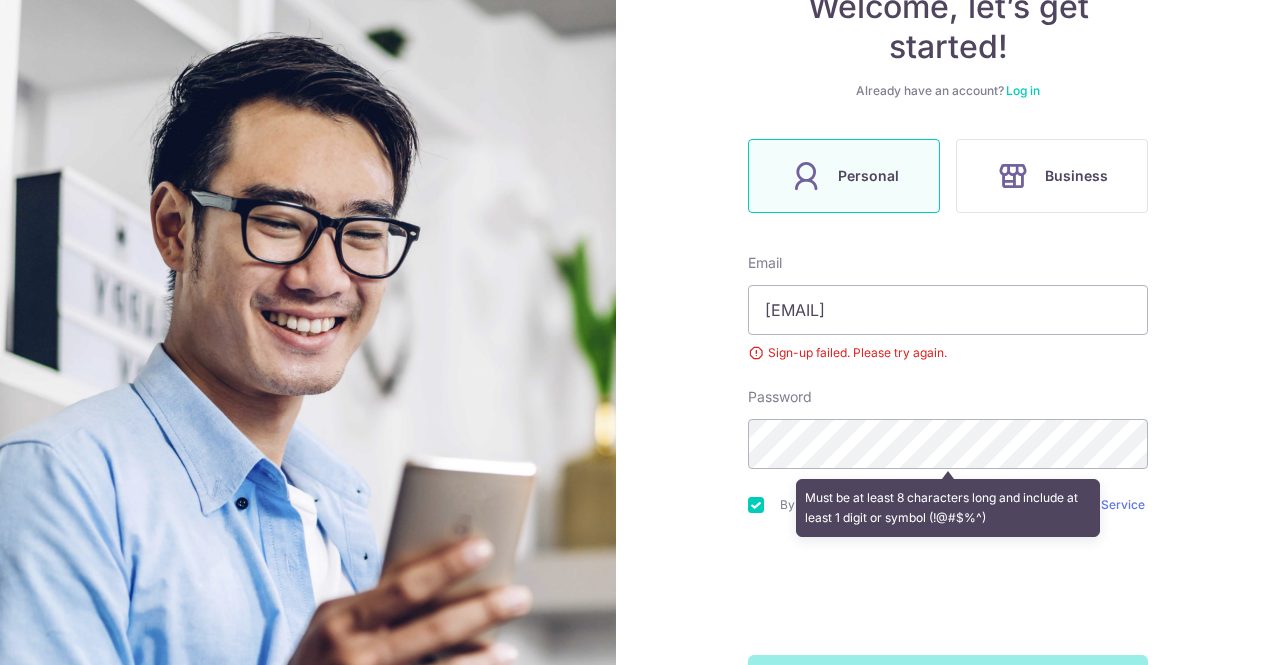 click on "Email
ronaldtay@gmail.com
Sign-up failed. Please try again.
Password
Must be at least 8 characters long and include at least 1 digit or symbol (!@#$%^)
By registering you agree to our
Privacy Policy
&  Terms Of Service
Sign up" at bounding box center [948, 479] 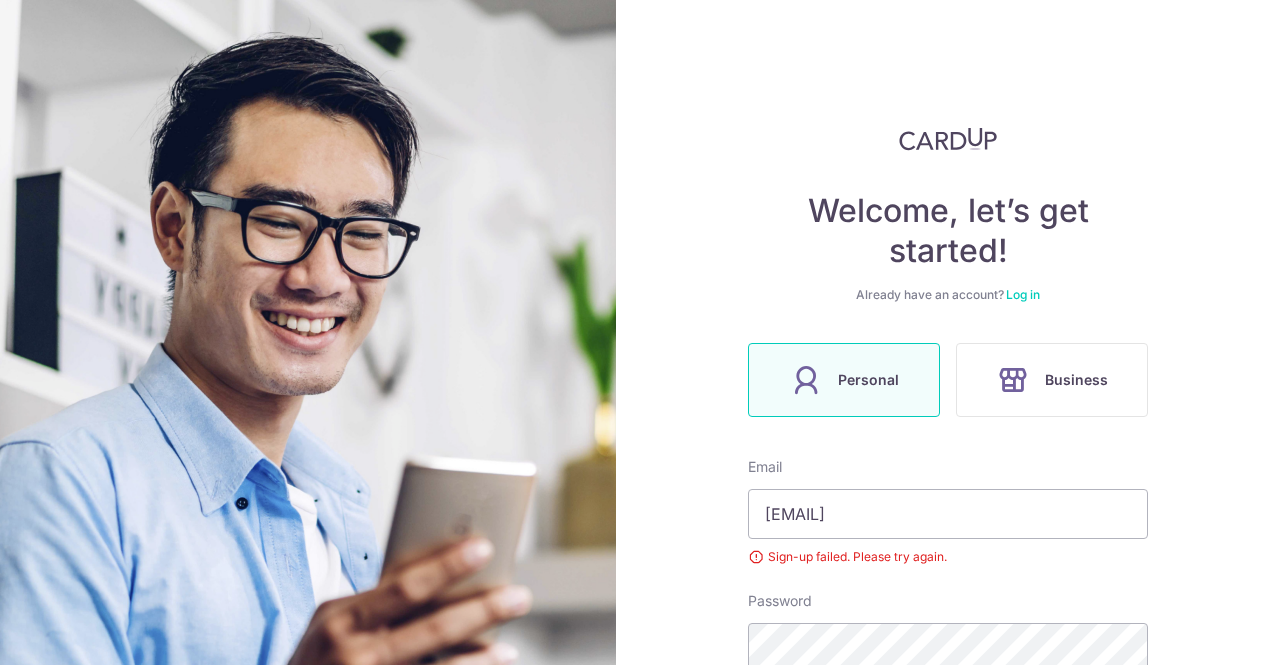 scroll, scrollTop: 0, scrollLeft: 0, axis: both 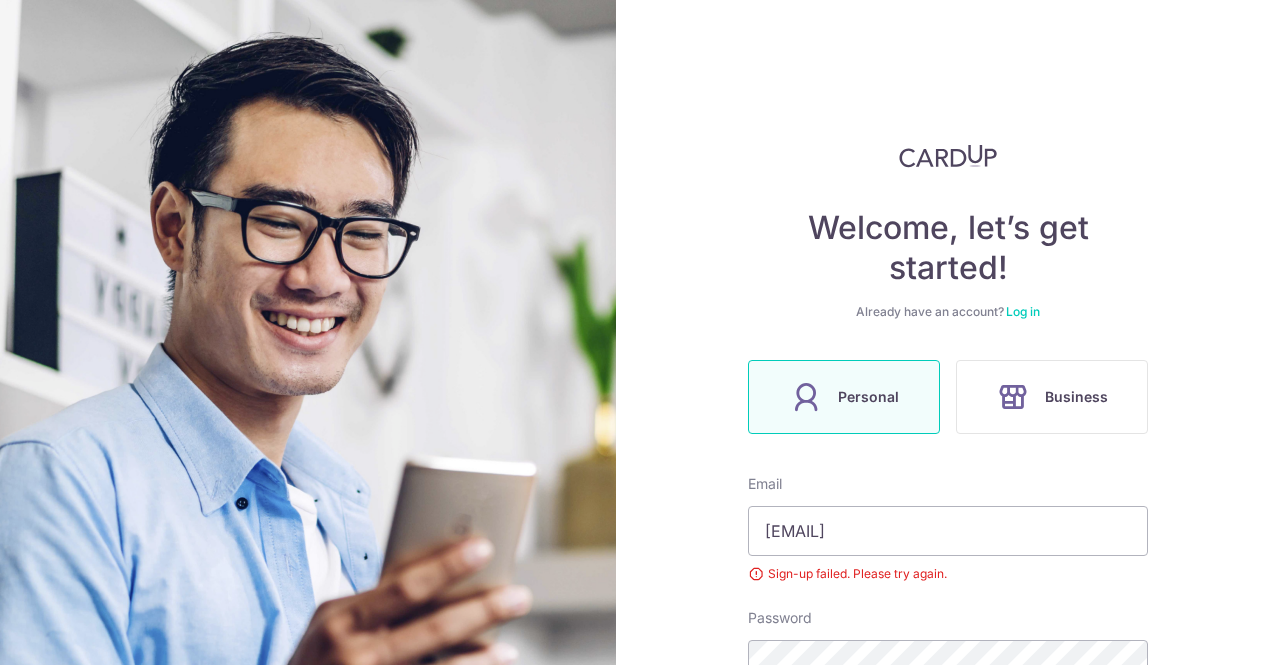 click on "Log in" at bounding box center [1023, 311] 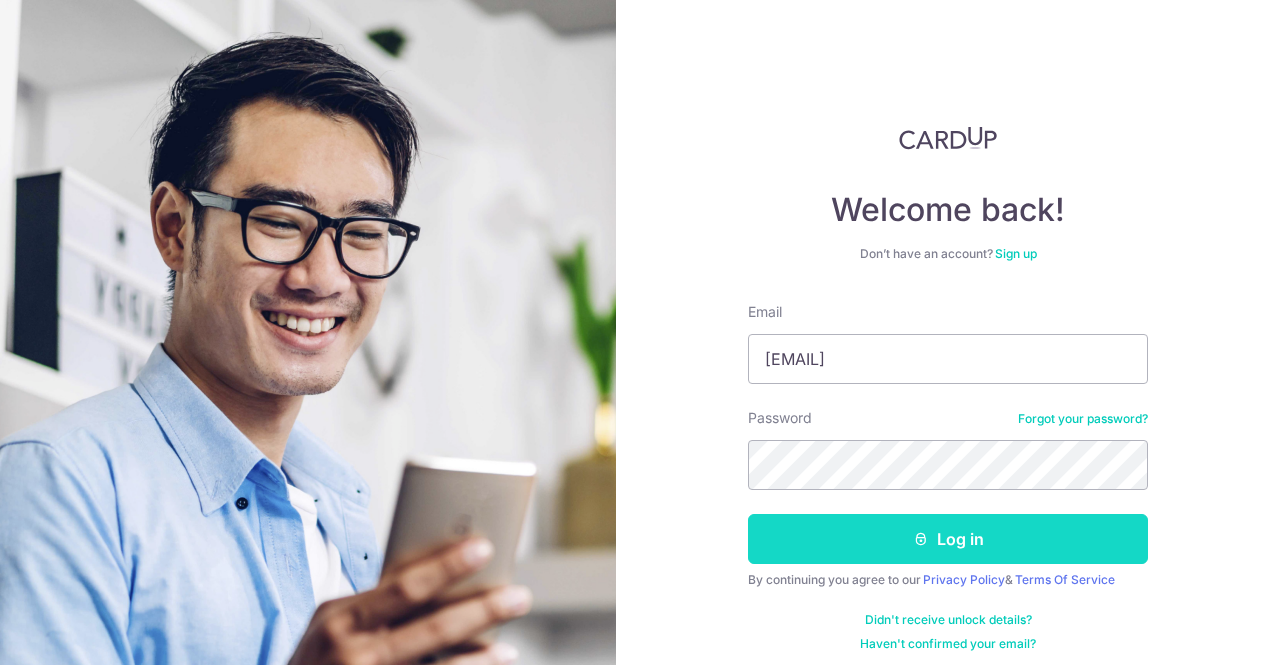 scroll, scrollTop: 28, scrollLeft: 0, axis: vertical 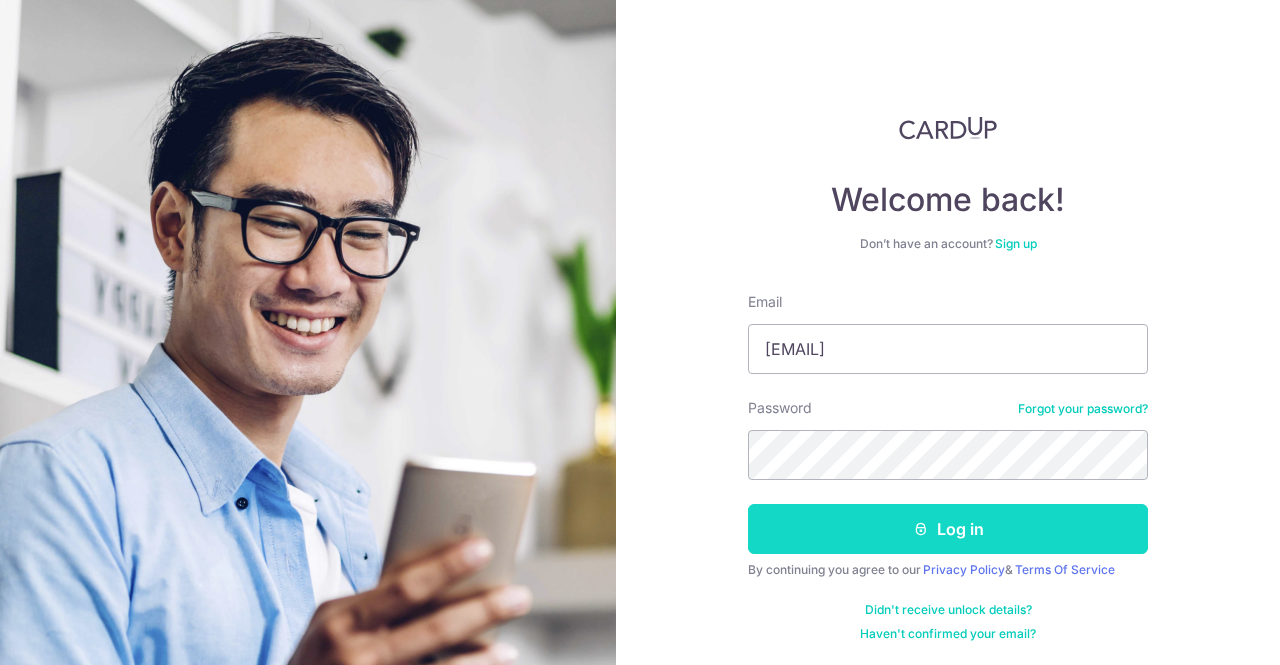 click on "Log in" at bounding box center [948, 529] 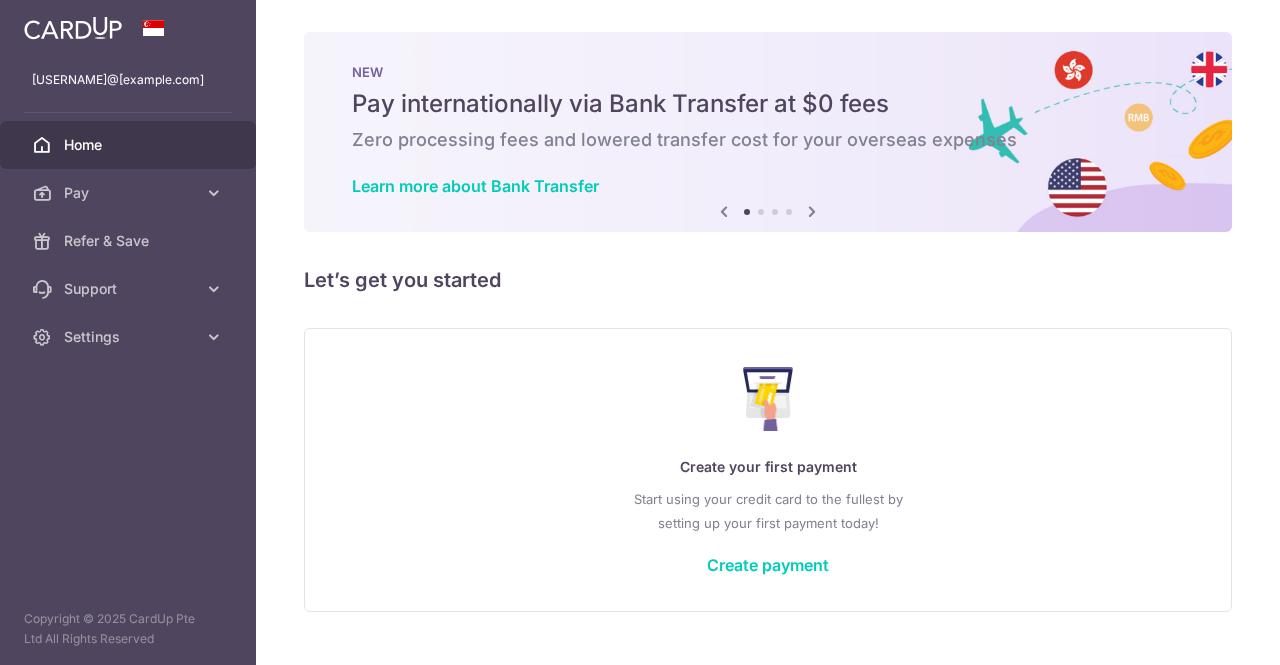 scroll, scrollTop: 0, scrollLeft: 0, axis: both 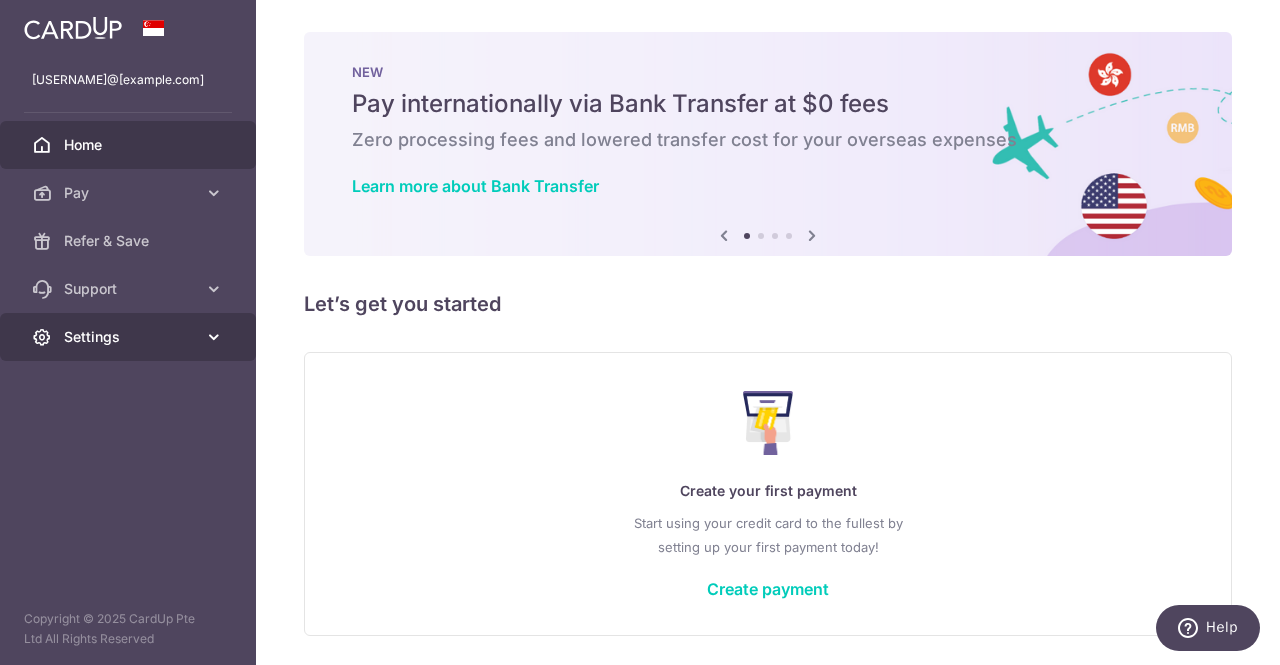 click on "Settings" at bounding box center (130, 337) 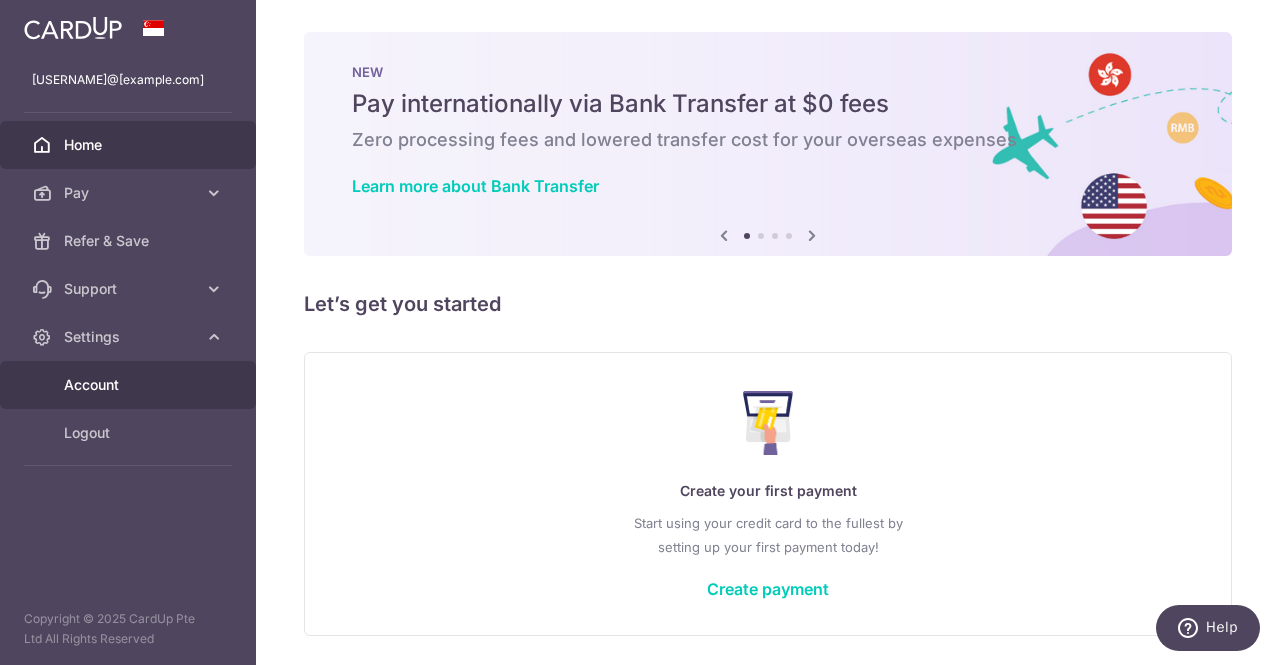 click on "Account" at bounding box center [130, 385] 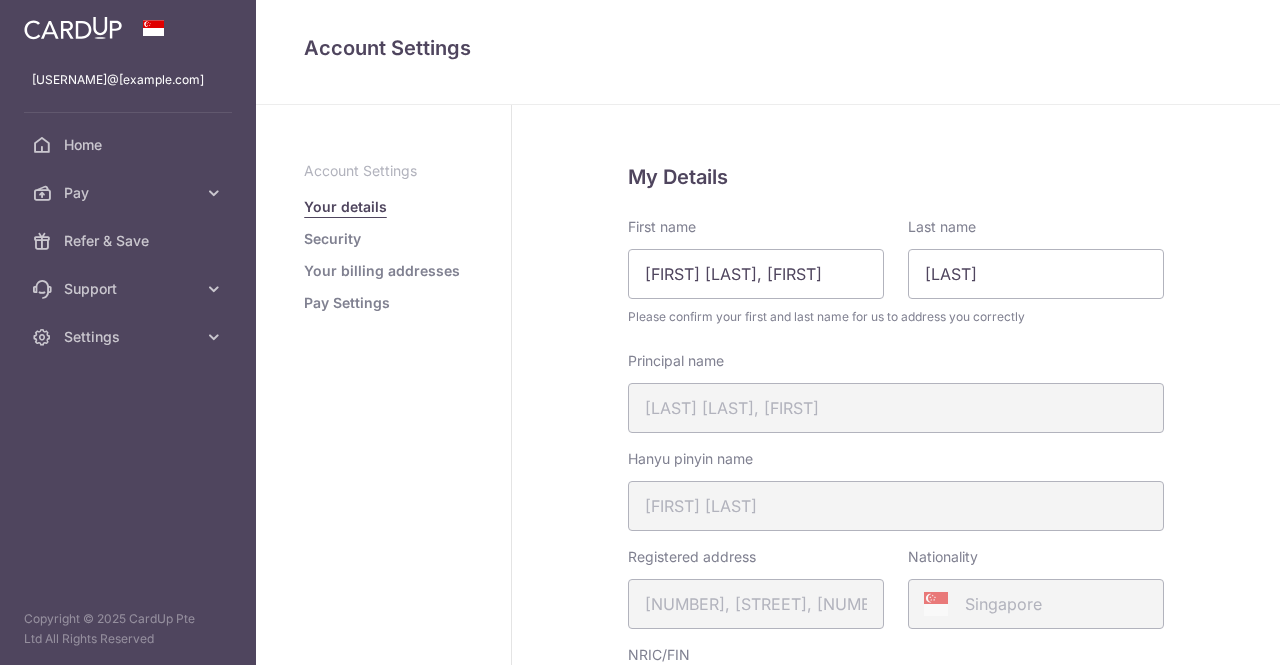 scroll, scrollTop: 0, scrollLeft: 0, axis: both 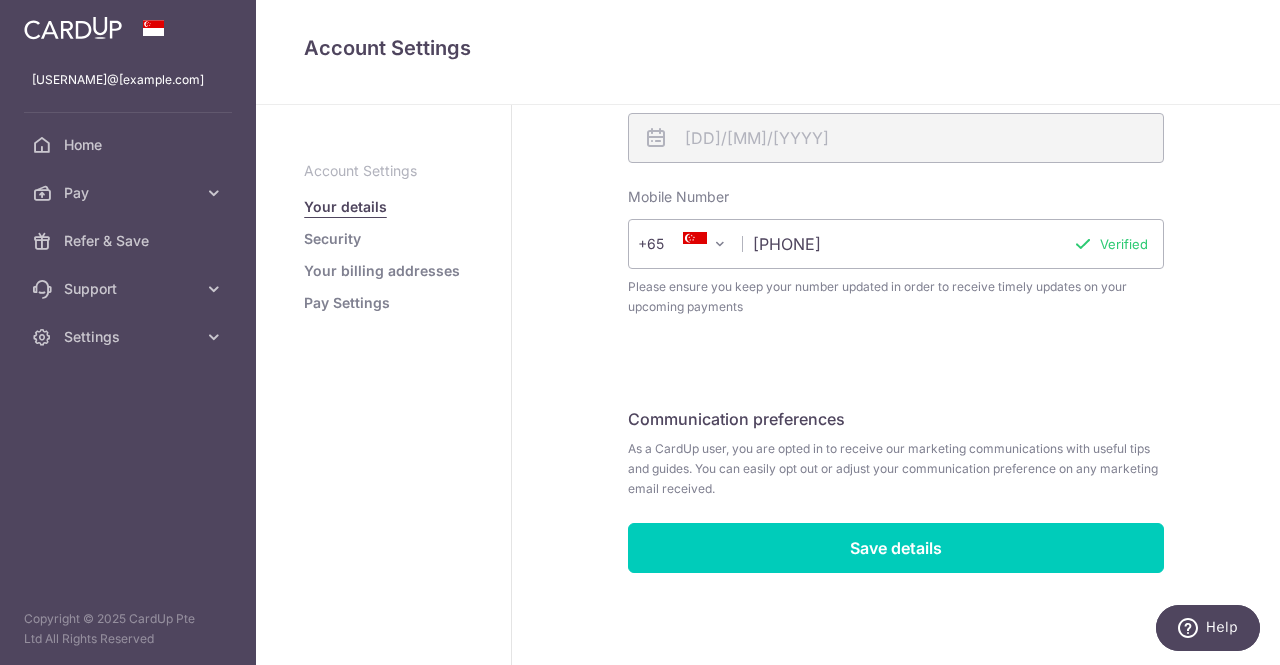 click on "Security" at bounding box center (332, 239) 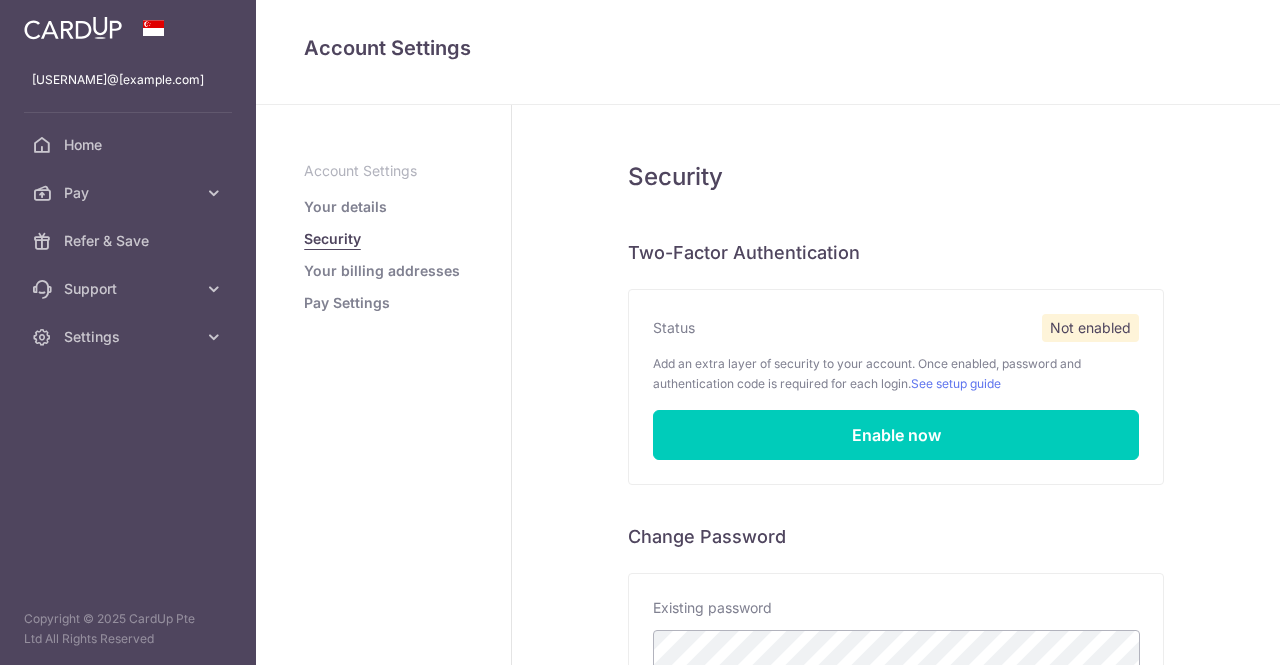 scroll, scrollTop: 0, scrollLeft: 0, axis: both 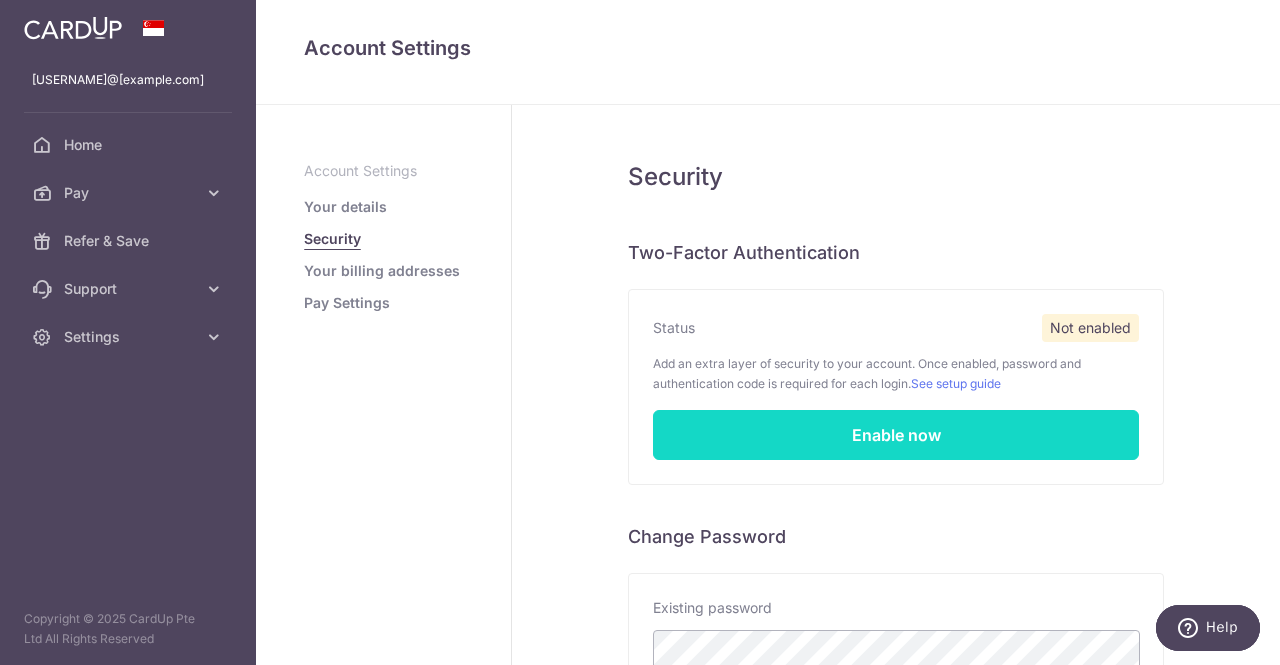click on "Enable now" at bounding box center (896, 435) 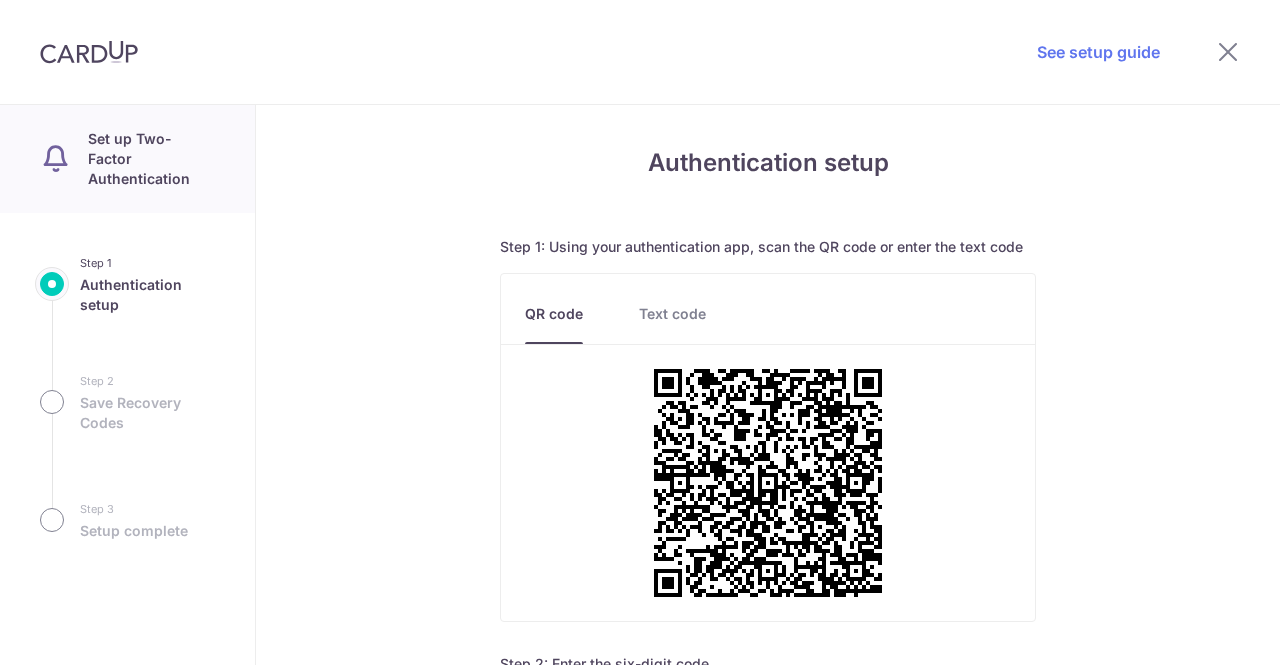 scroll, scrollTop: 0, scrollLeft: 0, axis: both 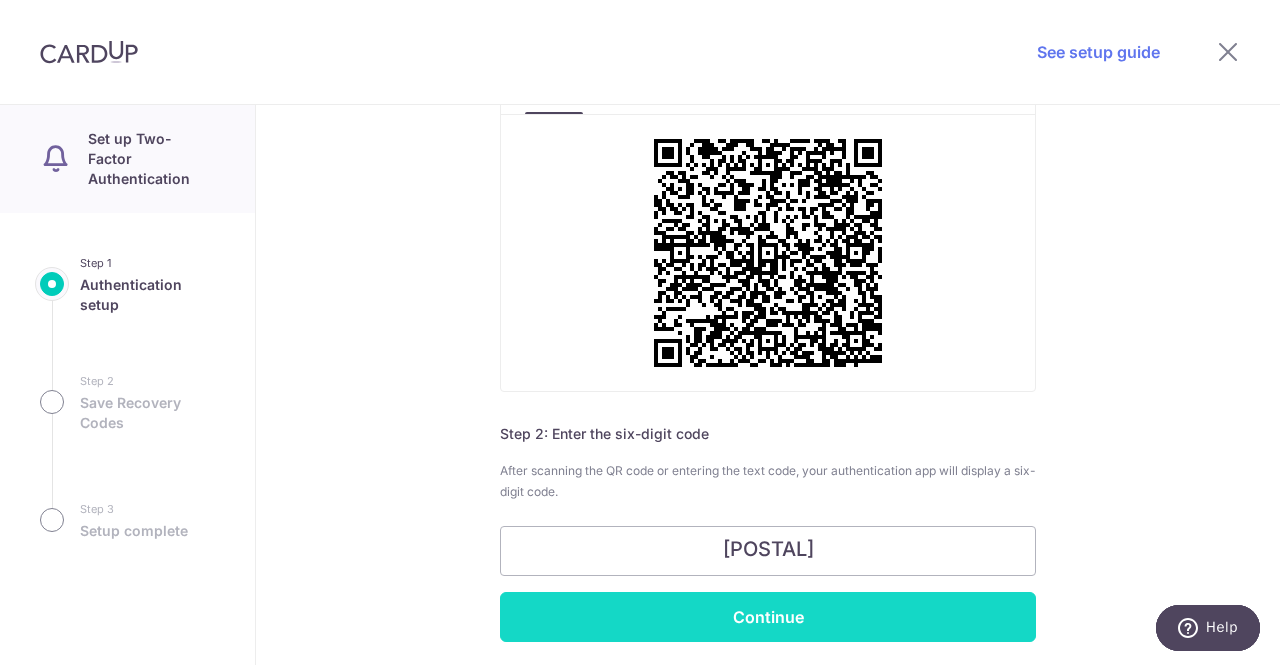 type on "150673" 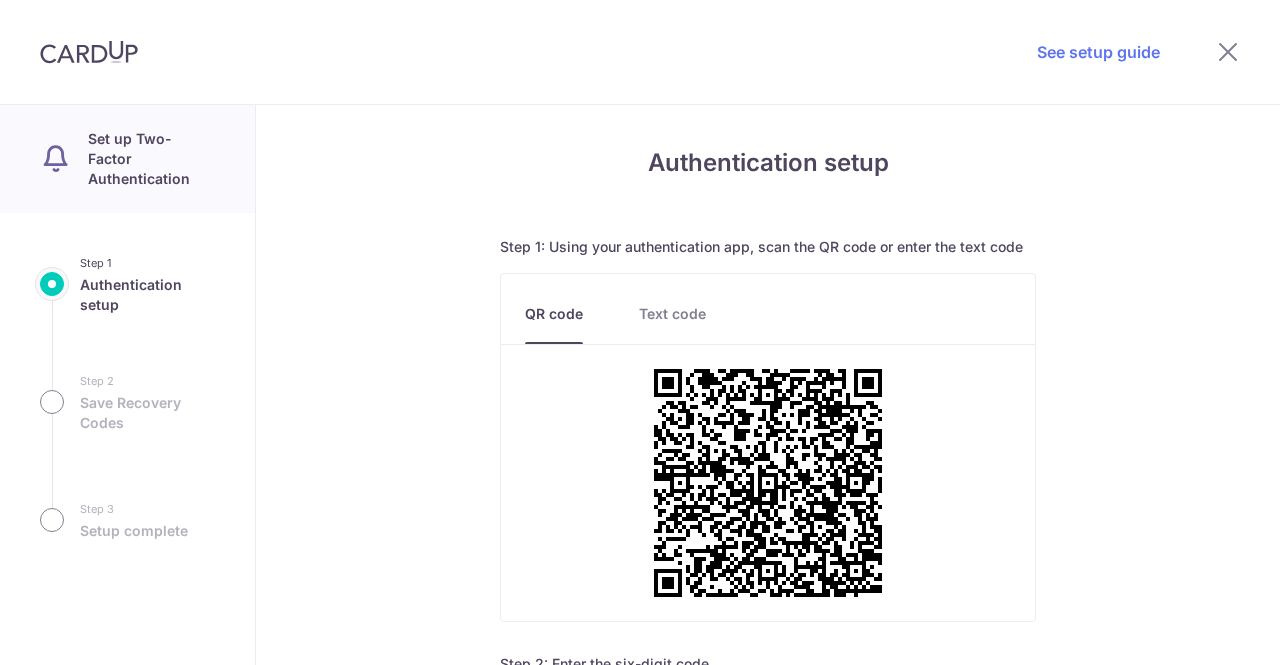scroll, scrollTop: 0, scrollLeft: 0, axis: both 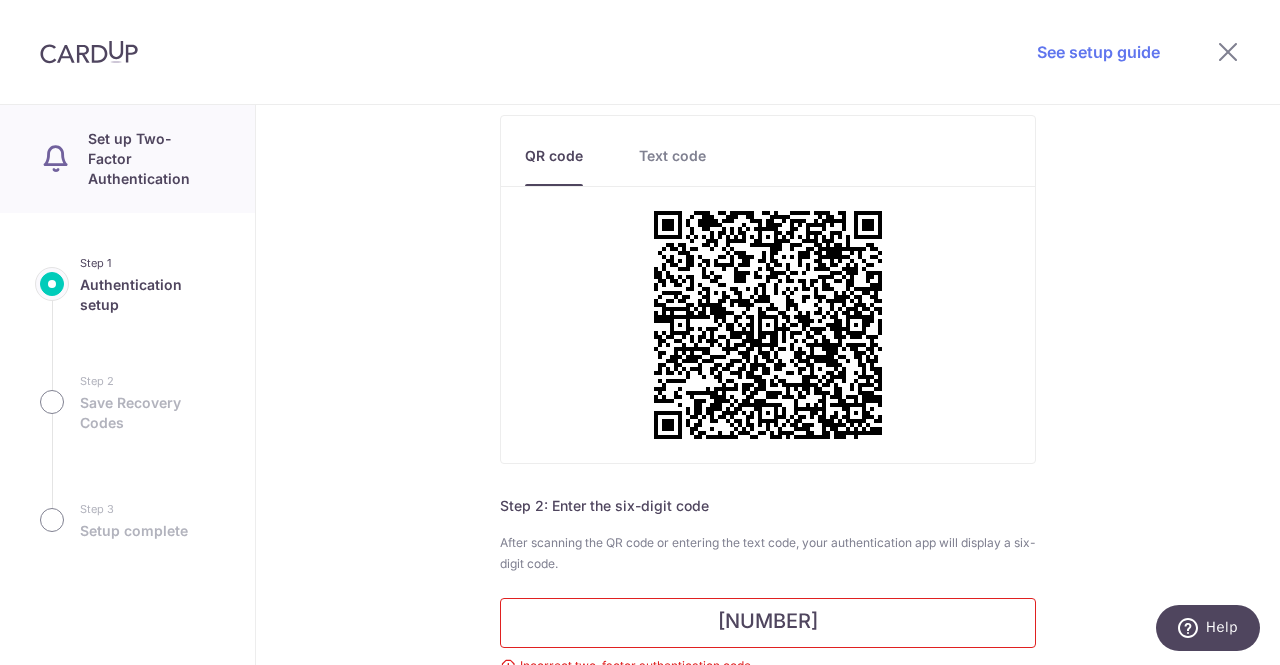 click on "150673" at bounding box center (768, 623) 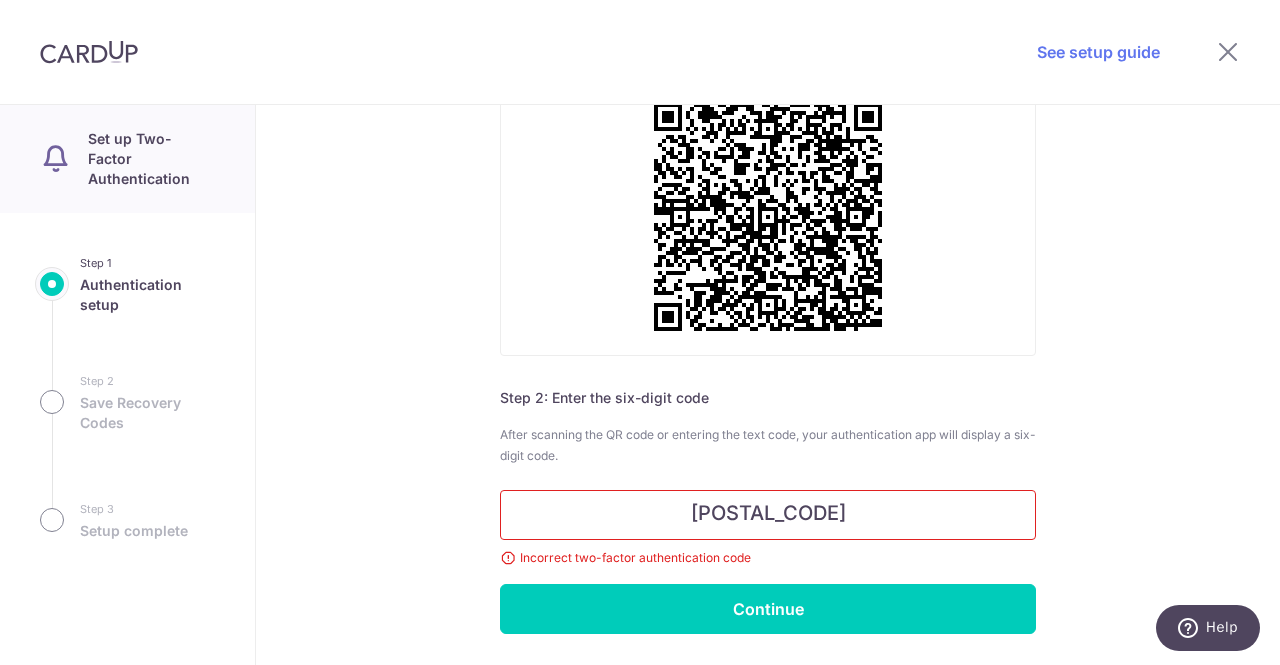 scroll, scrollTop: 358, scrollLeft: 0, axis: vertical 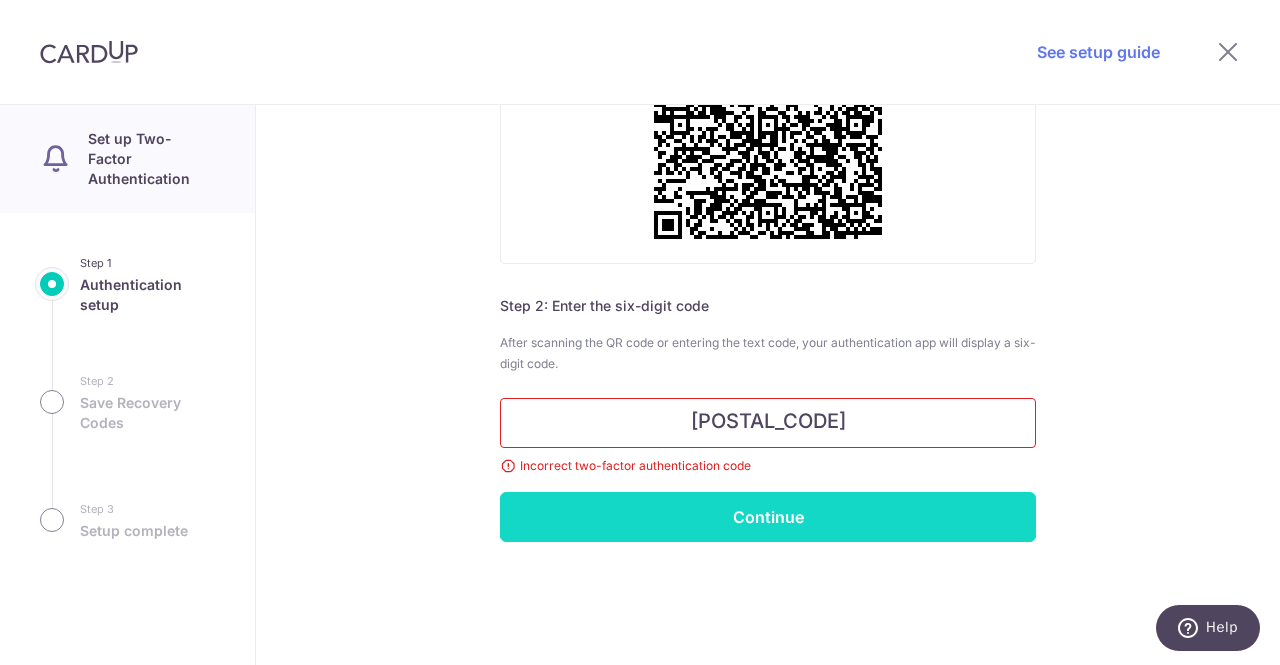 type on "080402" 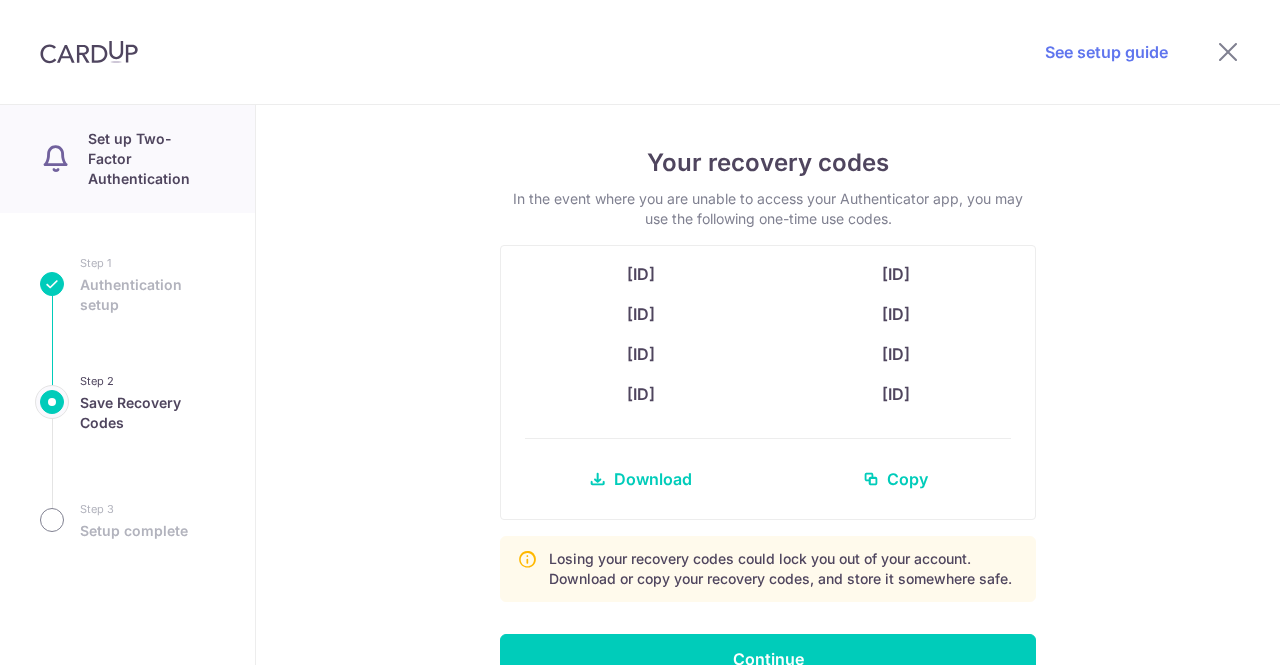 scroll, scrollTop: 0, scrollLeft: 0, axis: both 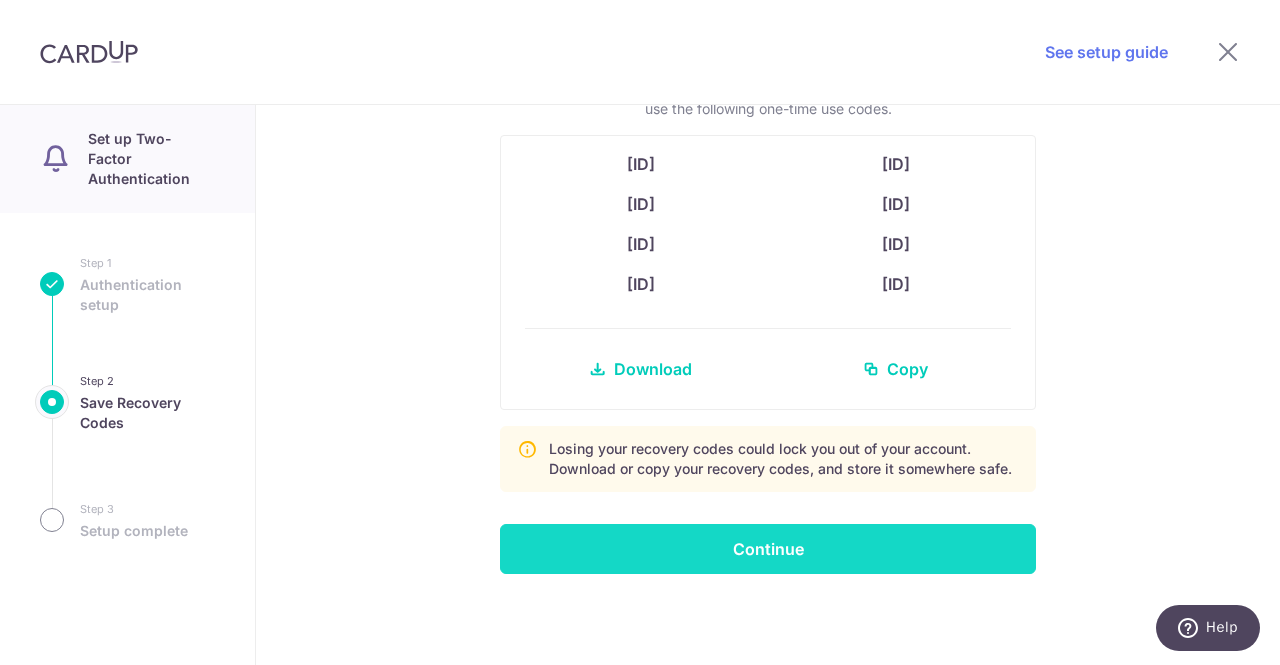 click on "Continue" at bounding box center [768, 549] 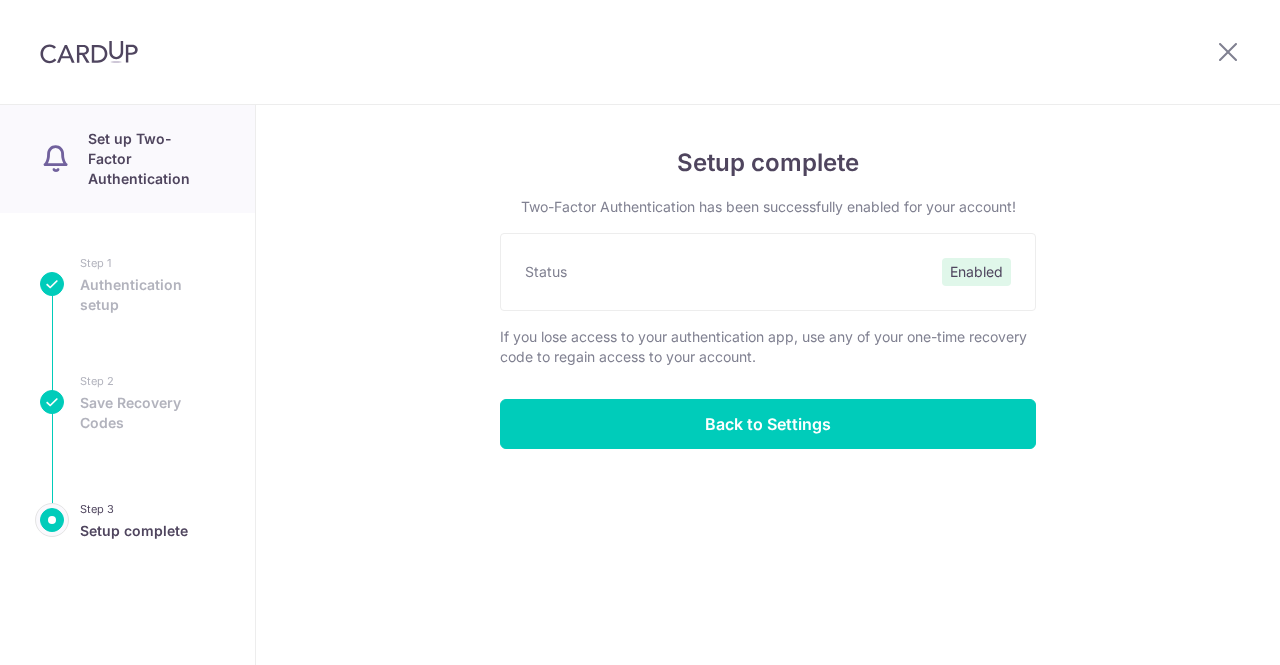 scroll, scrollTop: 0, scrollLeft: 0, axis: both 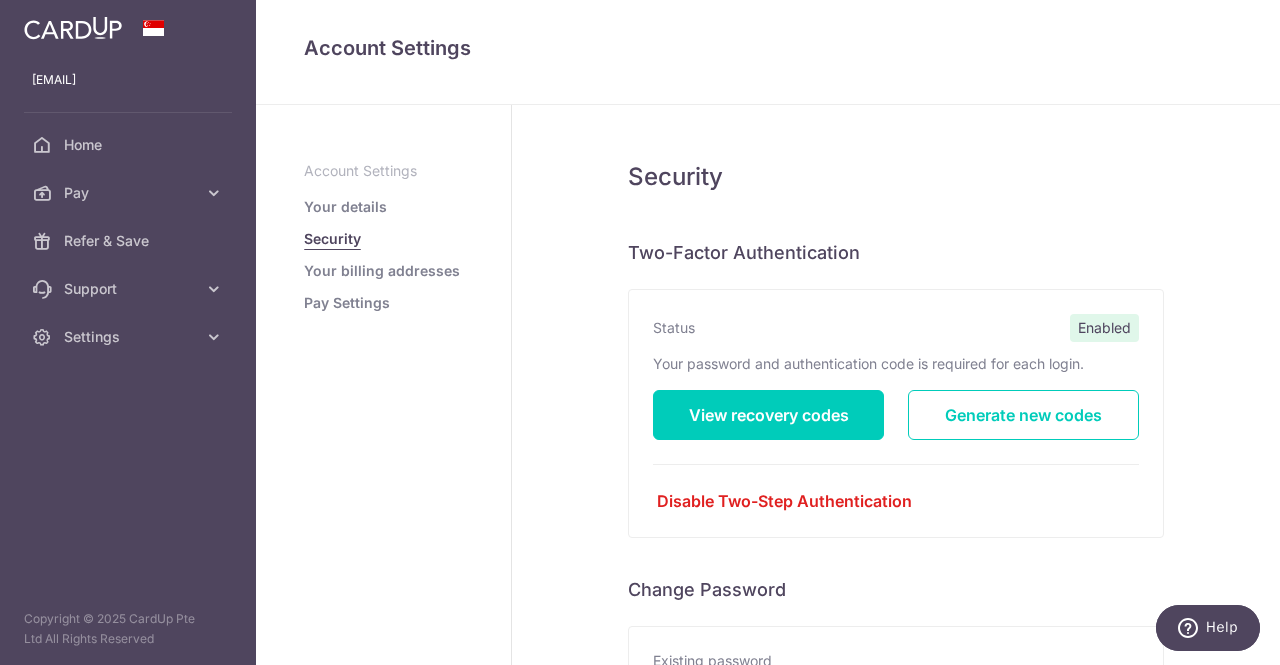 click on "Your details" at bounding box center (345, 207) 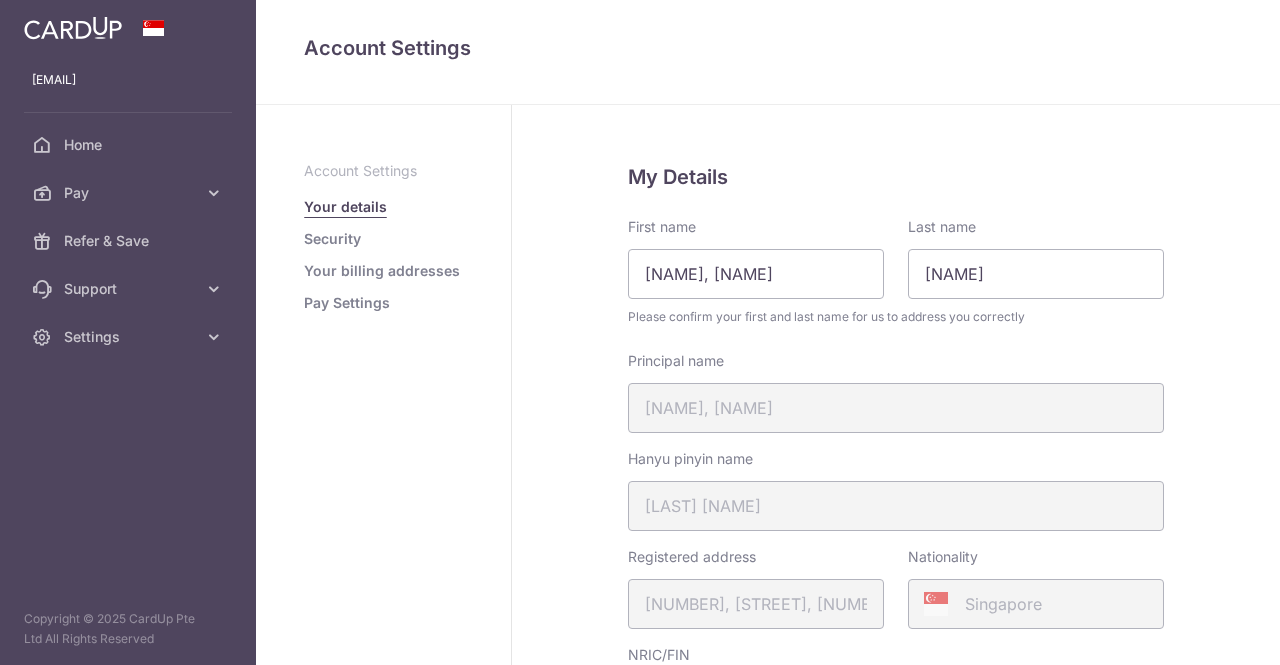 scroll, scrollTop: 0, scrollLeft: 0, axis: both 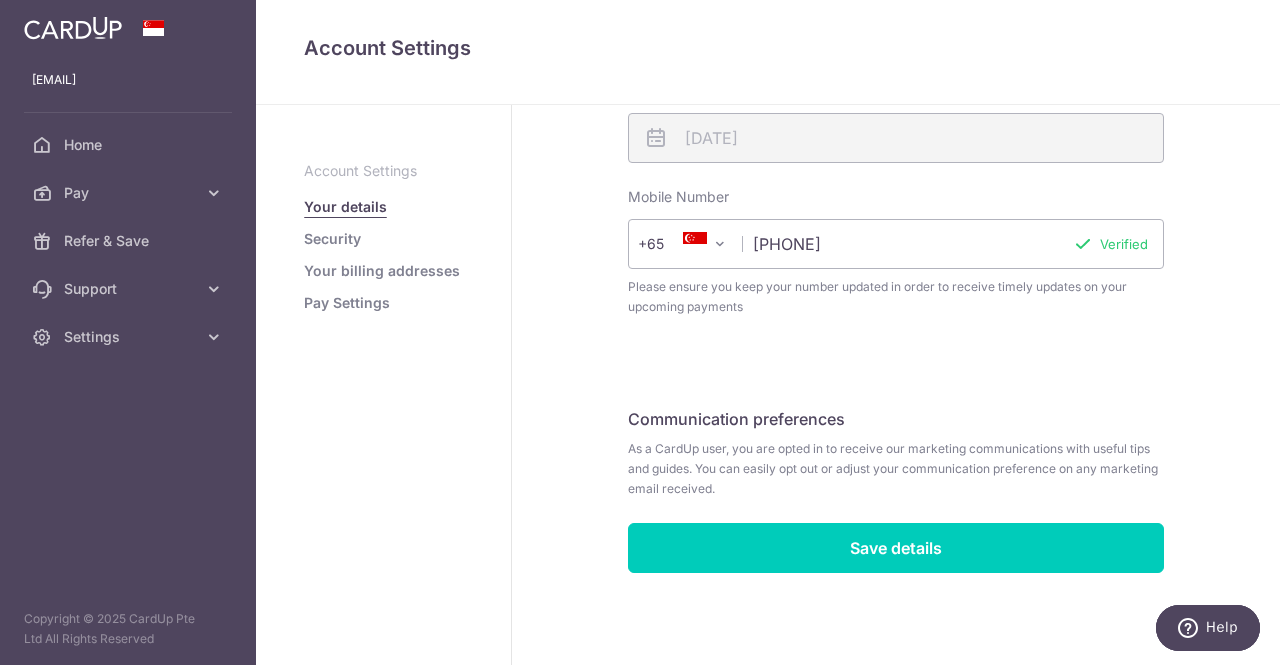 click on "Security" at bounding box center [332, 239] 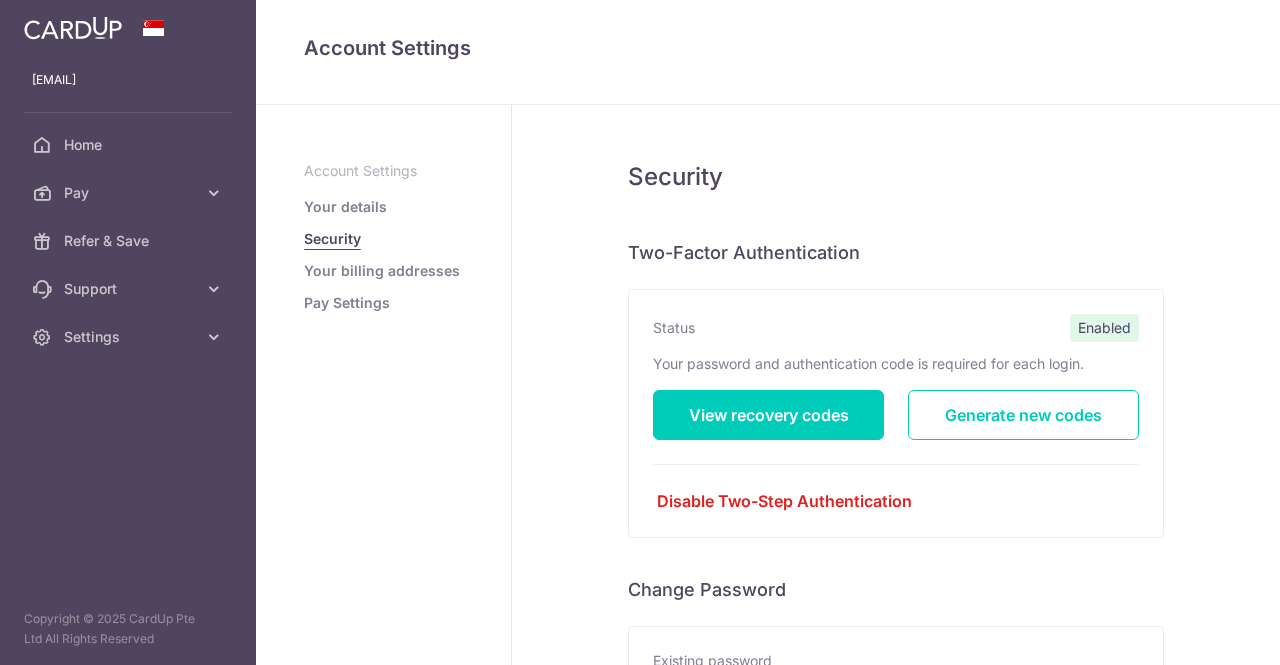 scroll, scrollTop: 0, scrollLeft: 0, axis: both 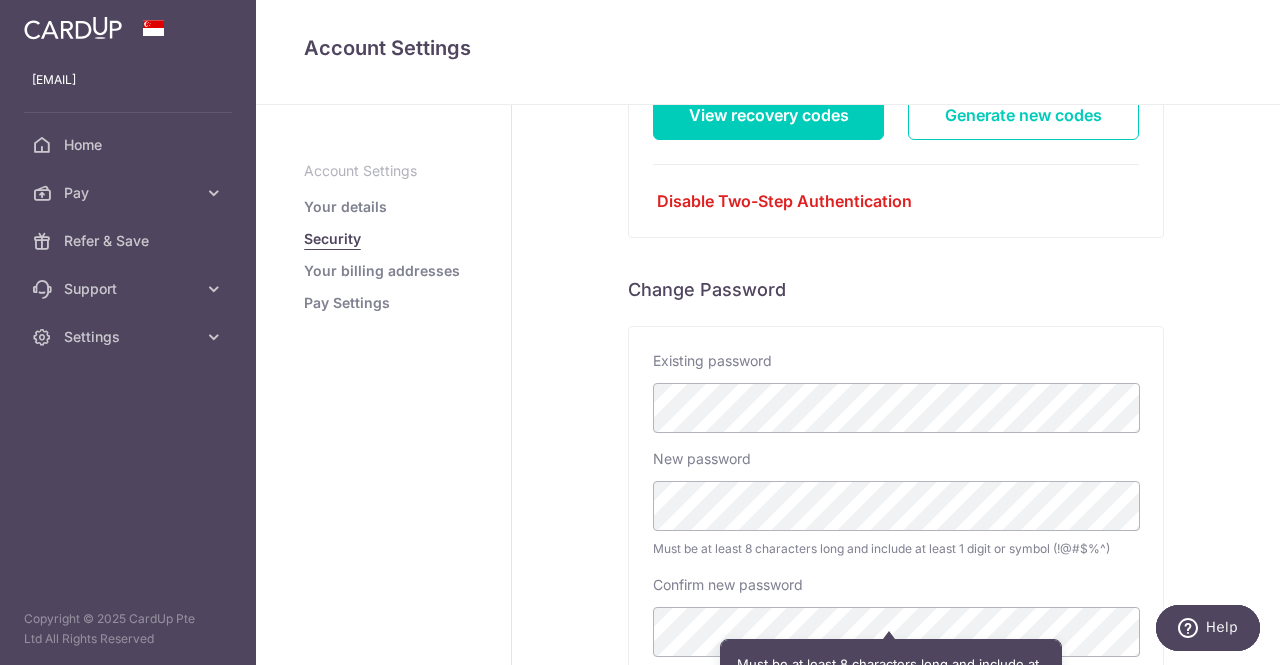 click on "Existing password
New password
Must be at least 8 characters long and include at least 1 digit or symbol (!@#$%^)
Confirm new password
Submit" at bounding box center (896, 537) 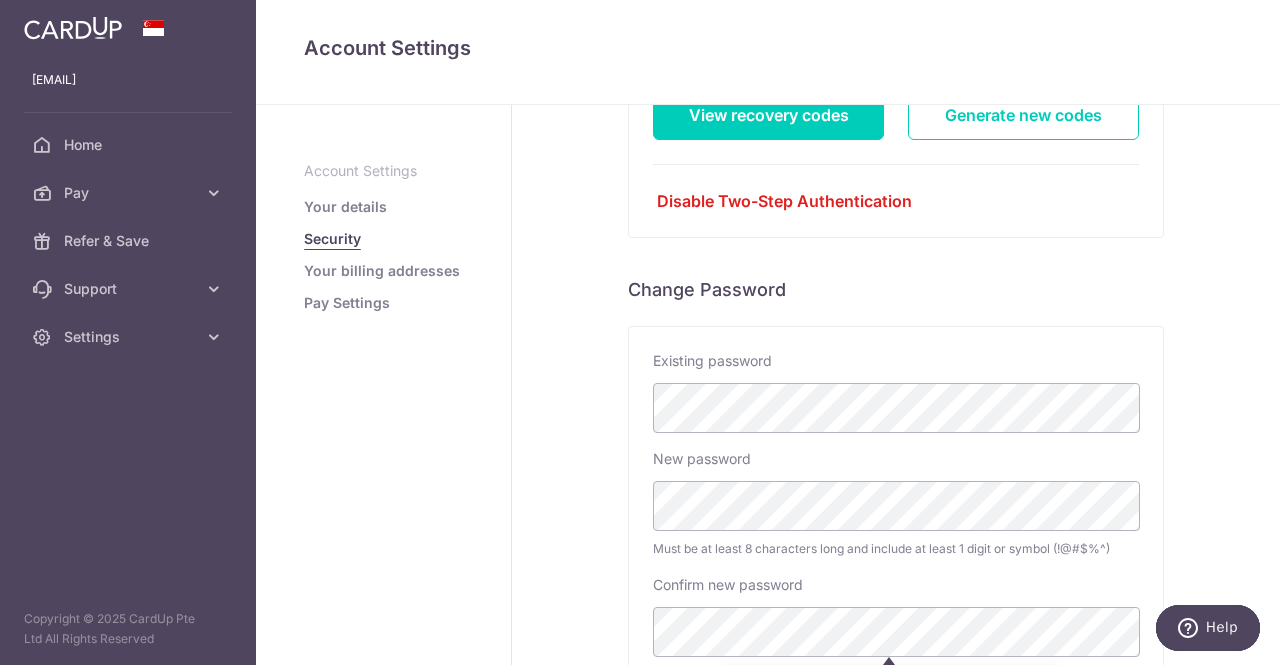 click on "Account Settings Your details Security Your billing addresses Pay Settings" at bounding box center [384, 385] 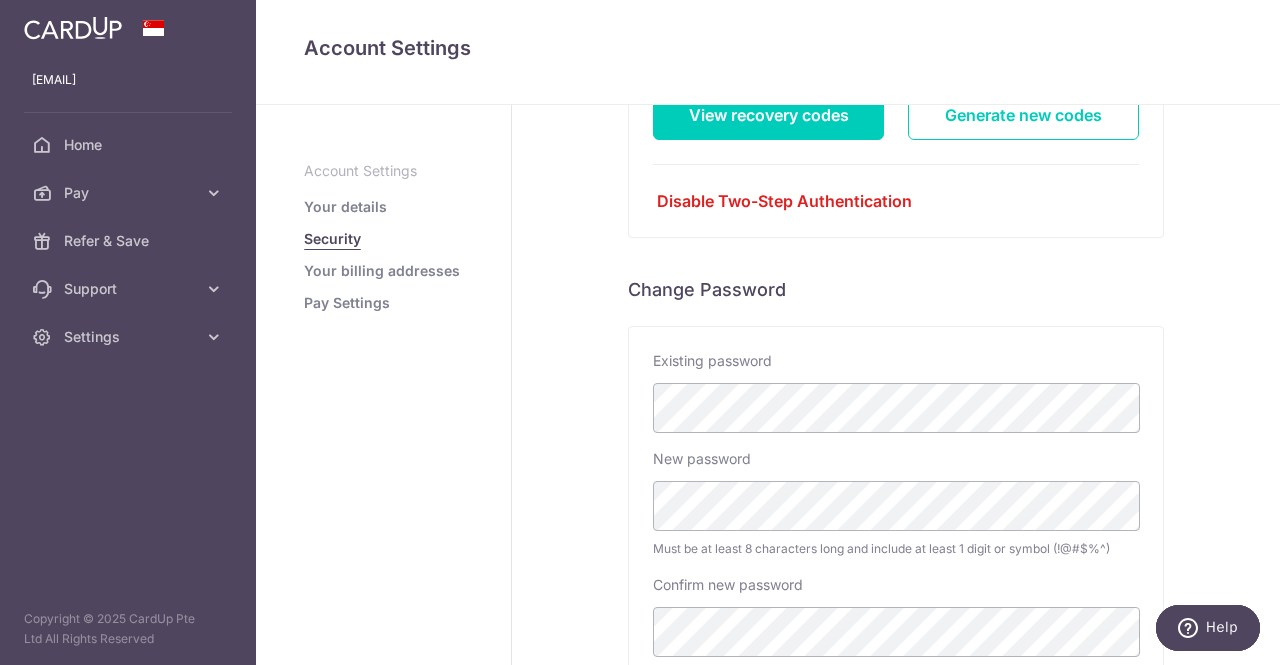 click on "Security
Two-Factor Authentication
Status
Enabled
Your password and authentication code is required for each login.
View recovery codes
Generate new codes
Disable Two-Step Authentication
Disabling your Two-Factor Authentication?
By proceeding, you are removing the extra layer of security added to your account. To proceed, enter your account password
Confirm and disable
Cancel
Enter account password to view codes" at bounding box center [896, 343] 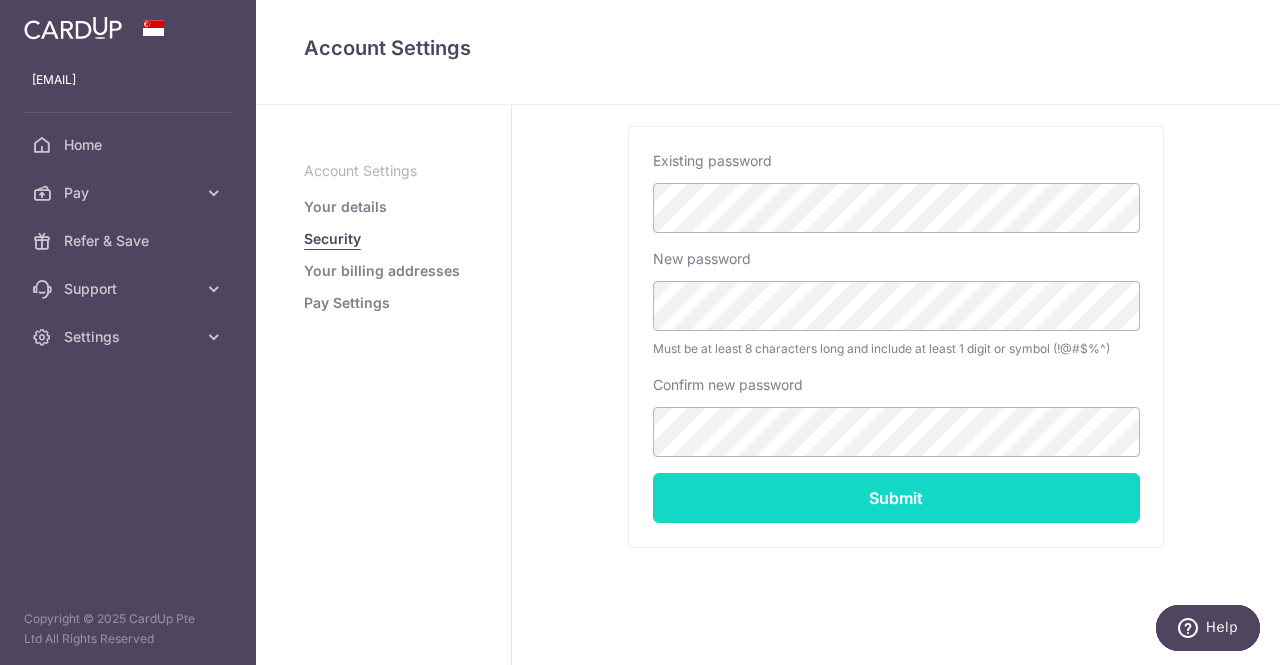 click on "Submit" at bounding box center [896, 498] 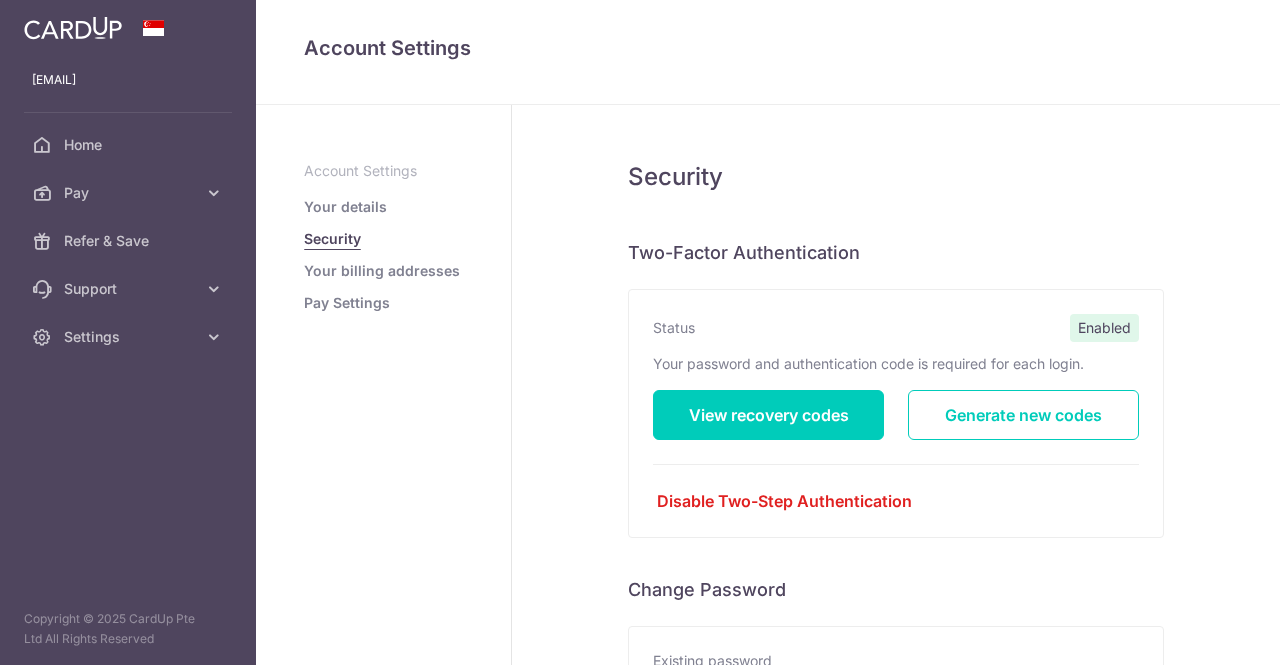 scroll, scrollTop: 0, scrollLeft: 0, axis: both 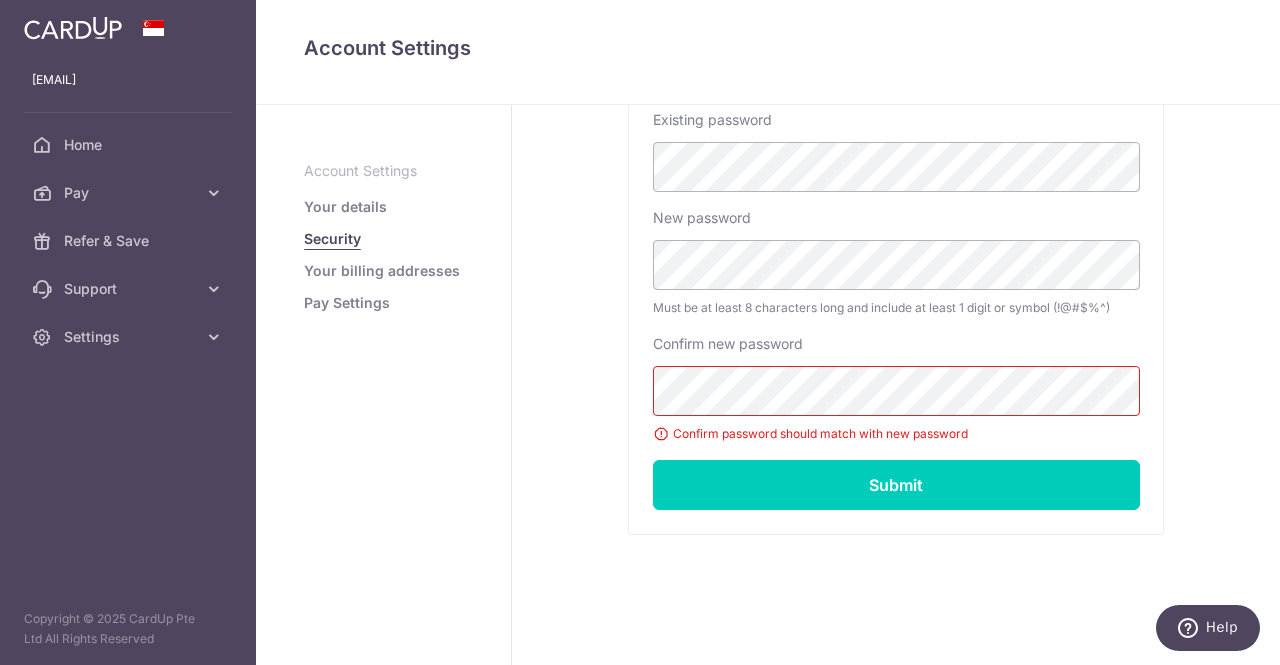 click on "Security
Two-Factor Authentication
Status
Enabled
Your password and authentication code is required for each login.
View recovery codes
Generate new codes
Disable Two-Step Authentication
Disabling your Two-Factor Authentication?
By proceeding, you are removing the extra layer of security added to your account. To proceed, enter your account password
Confirm and disable
Cancel
Enter account password to view codes" at bounding box center (896, 116) 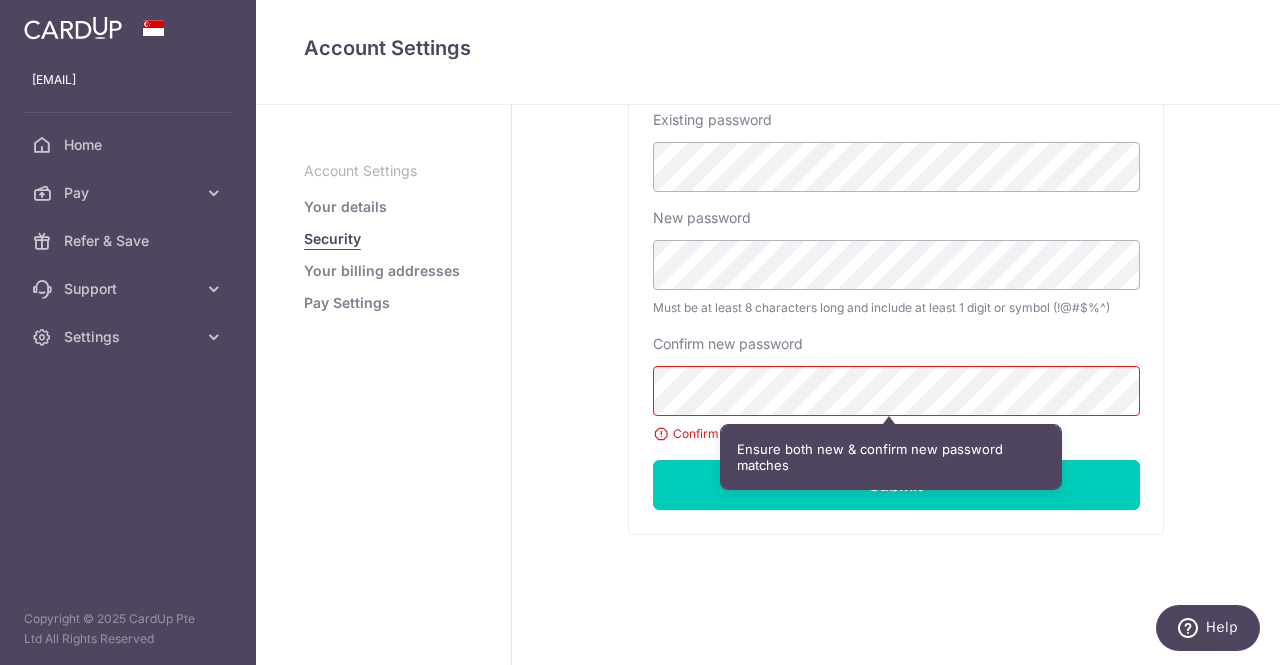 click on "Security
Two-Factor Authentication
Status
Enabled
Your password and authentication code is required for each login.
View recovery codes
Generate new codes
Disable Two-Step Authentication
Disabling your Two-Factor Authentication?
By proceeding, you are removing the extra layer of security added to your account. To proceed, enter your account password
Confirm and disable
Cancel
Enter account password to view codes" at bounding box center (896, 116) 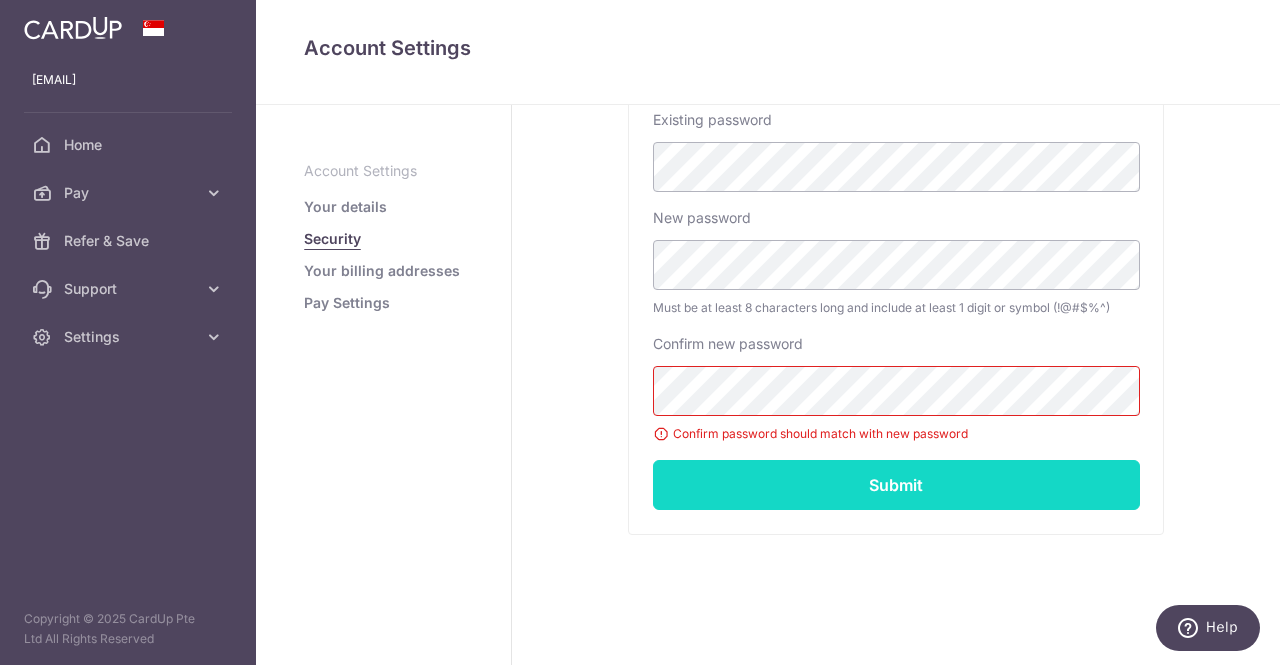 click on "Submit" at bounding box center (896, 485) 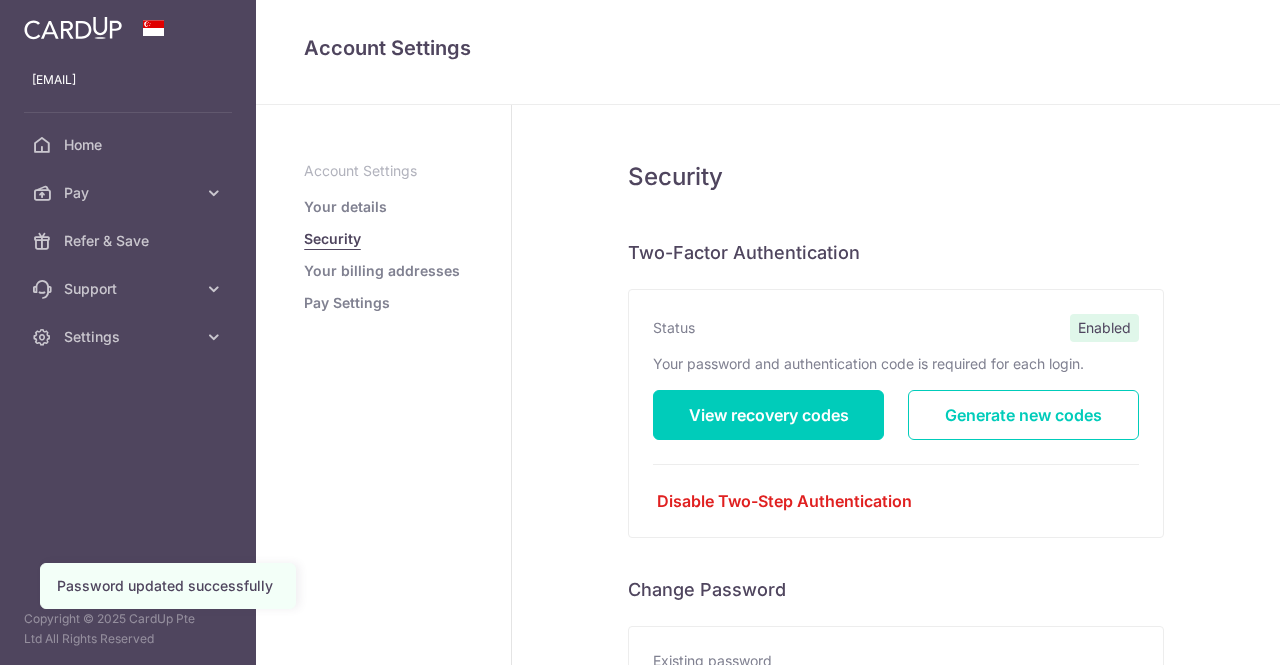 scroll, scrollTop: 0, scrollLeft: 0, axis: both 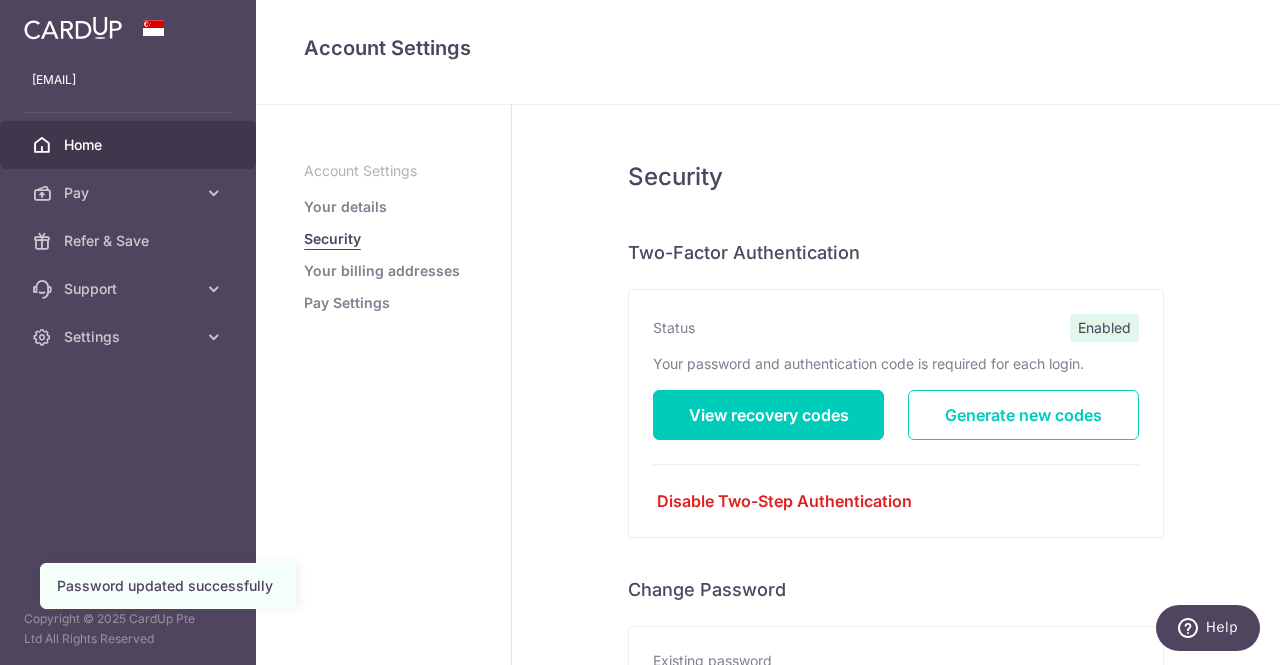 click on "Home" at bounding box center (130, 145) 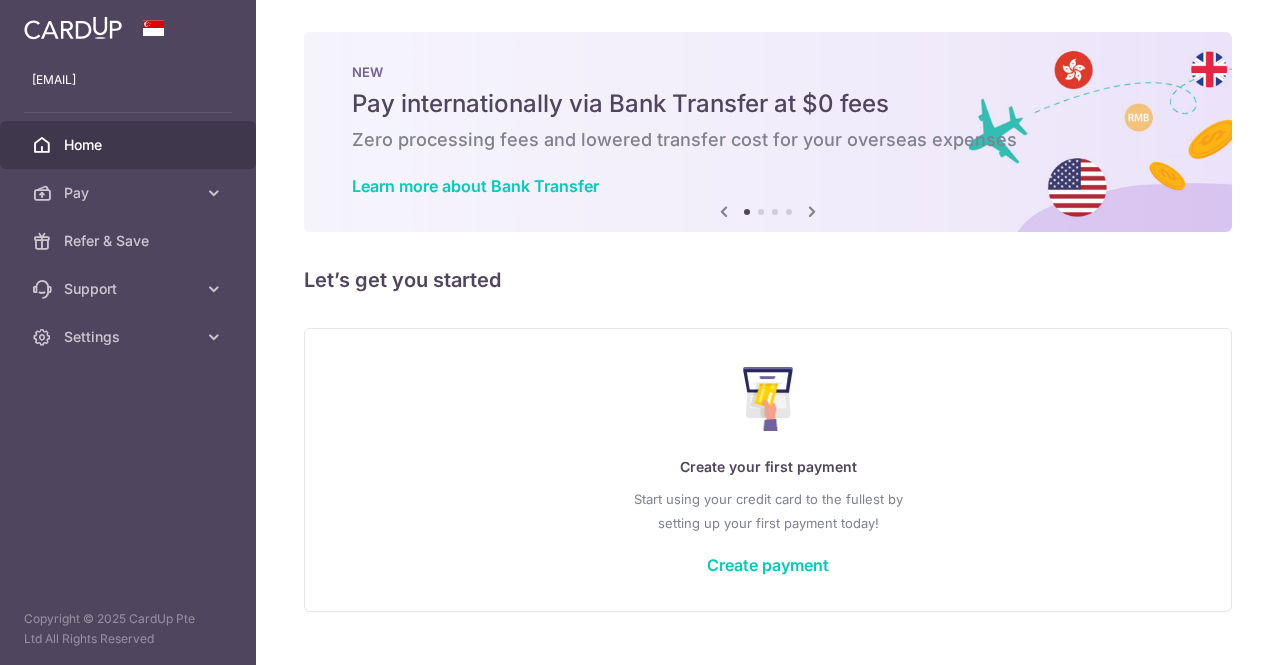 scroll, scrollTop: 0, scrollLeft: 0, axis: both 